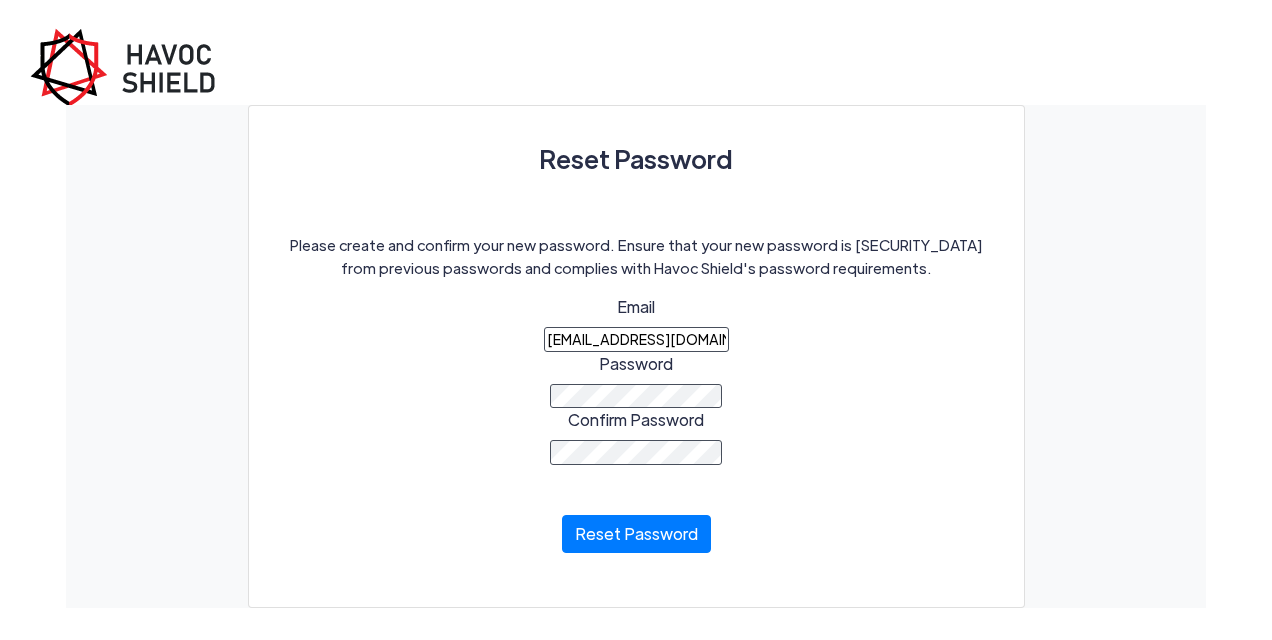 scroll, scrollTop: 0, scrollLeft: 0, axis: both 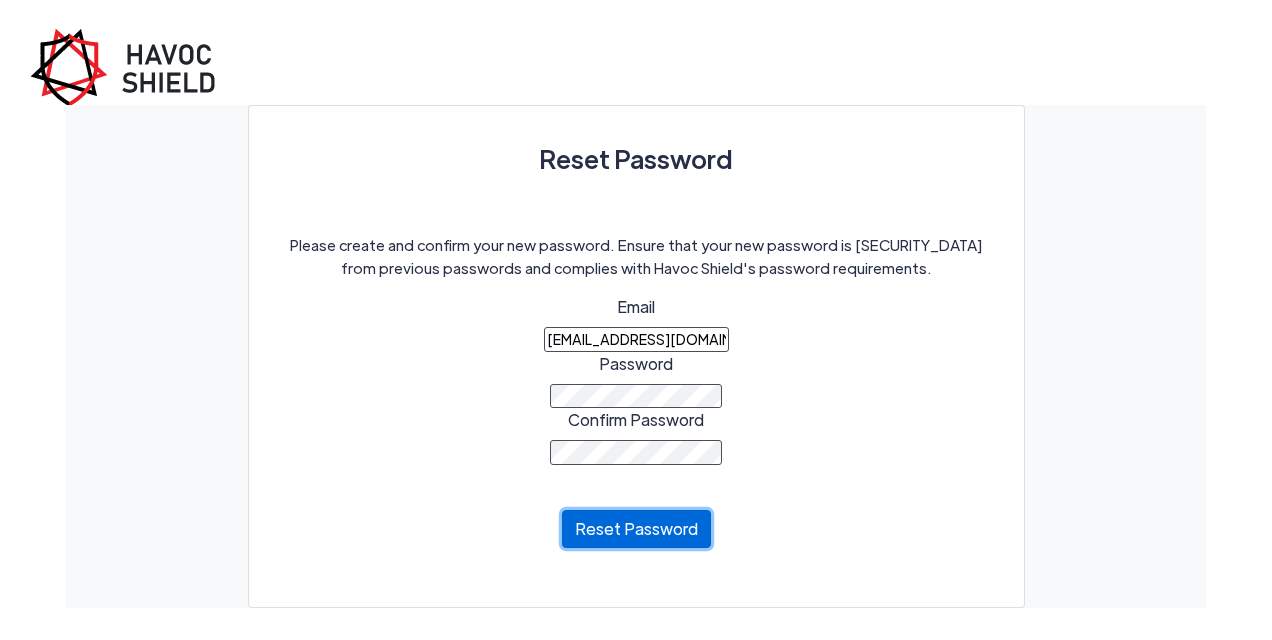 click on "Reset Password" 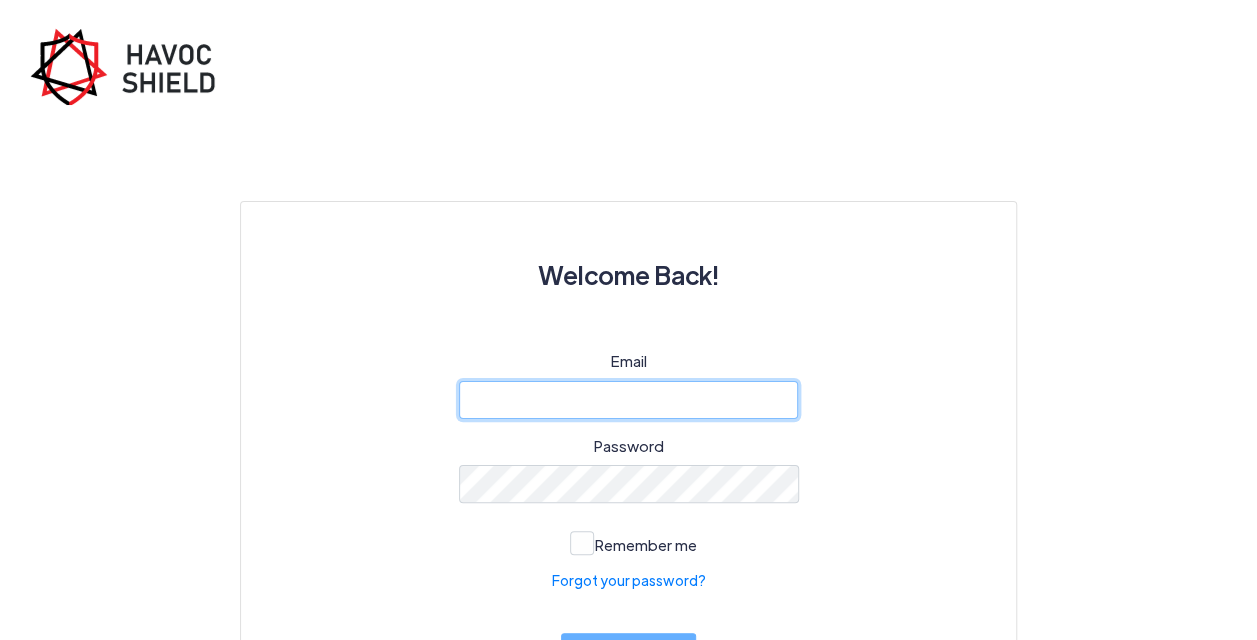 click 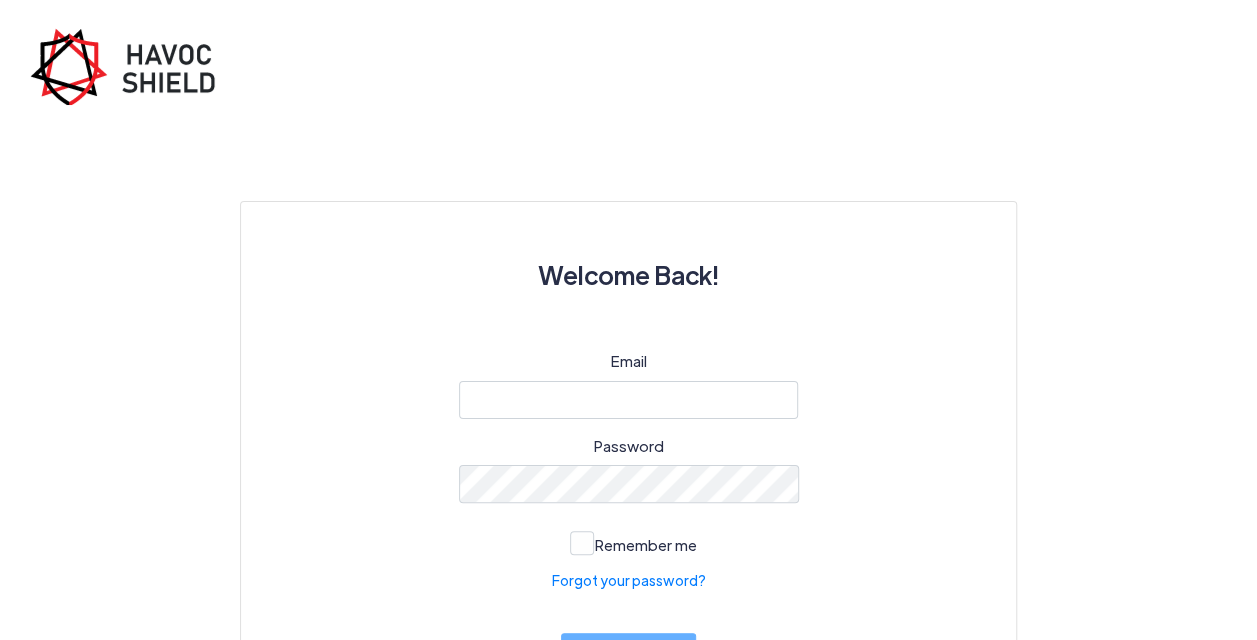 click on "Email Password  Remember me  Forgot your password?   Log in" 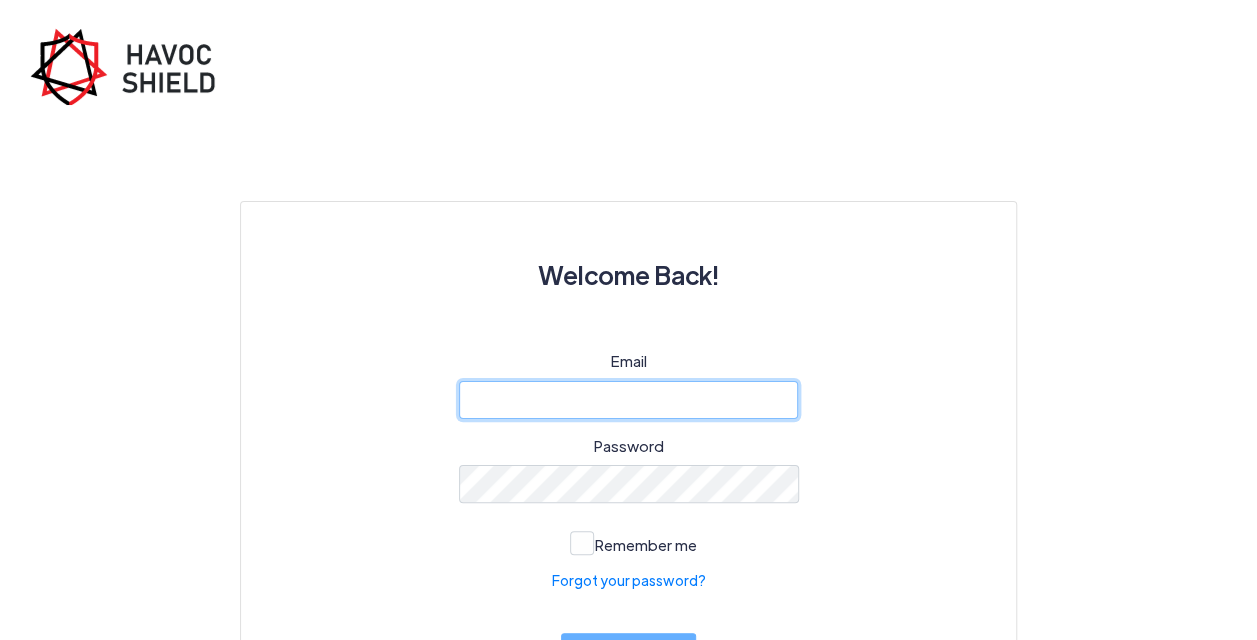 click 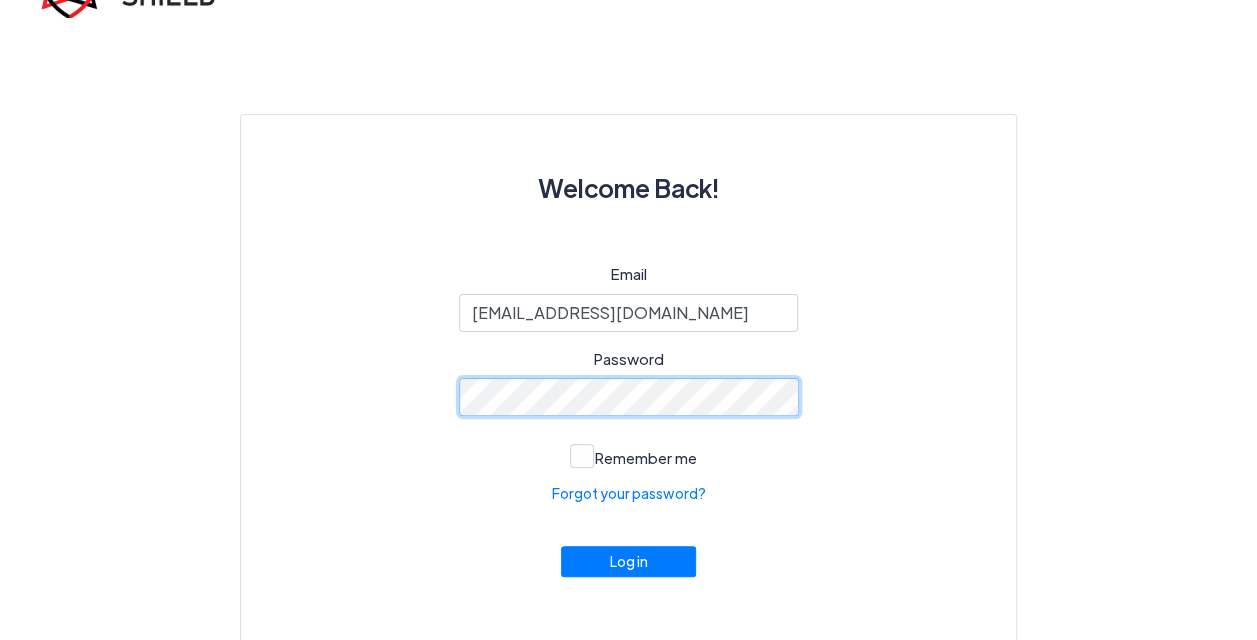 scroll, scrollTop: 102, scrollLeft: 0, axis: vertical 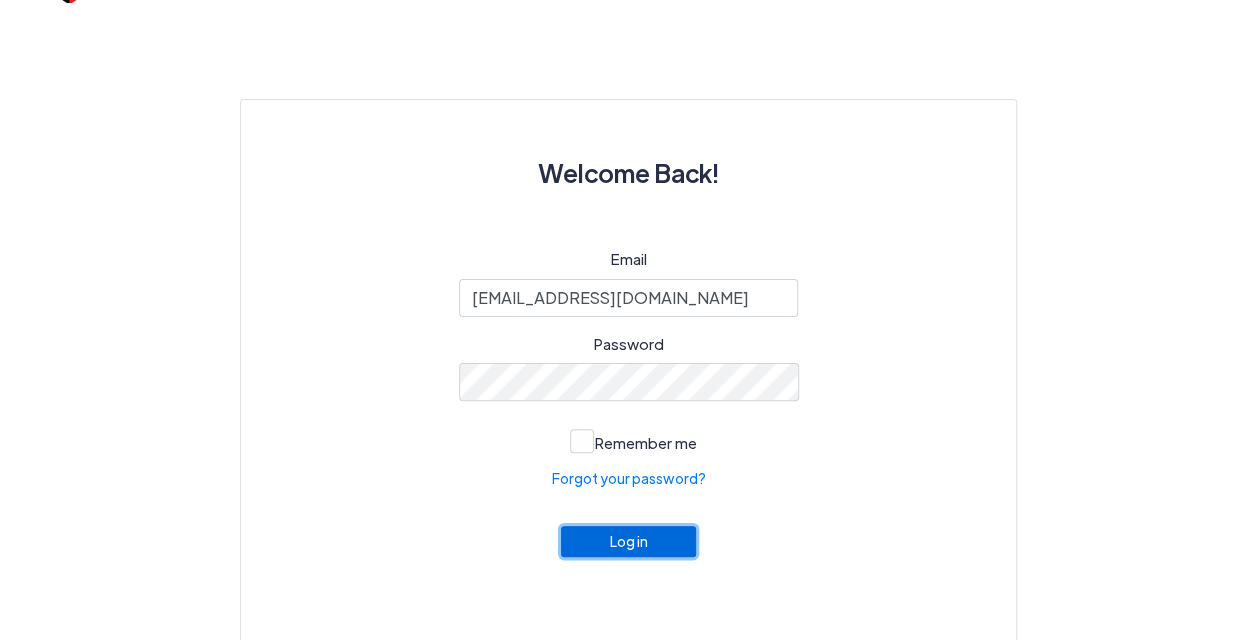 click on "Log in" 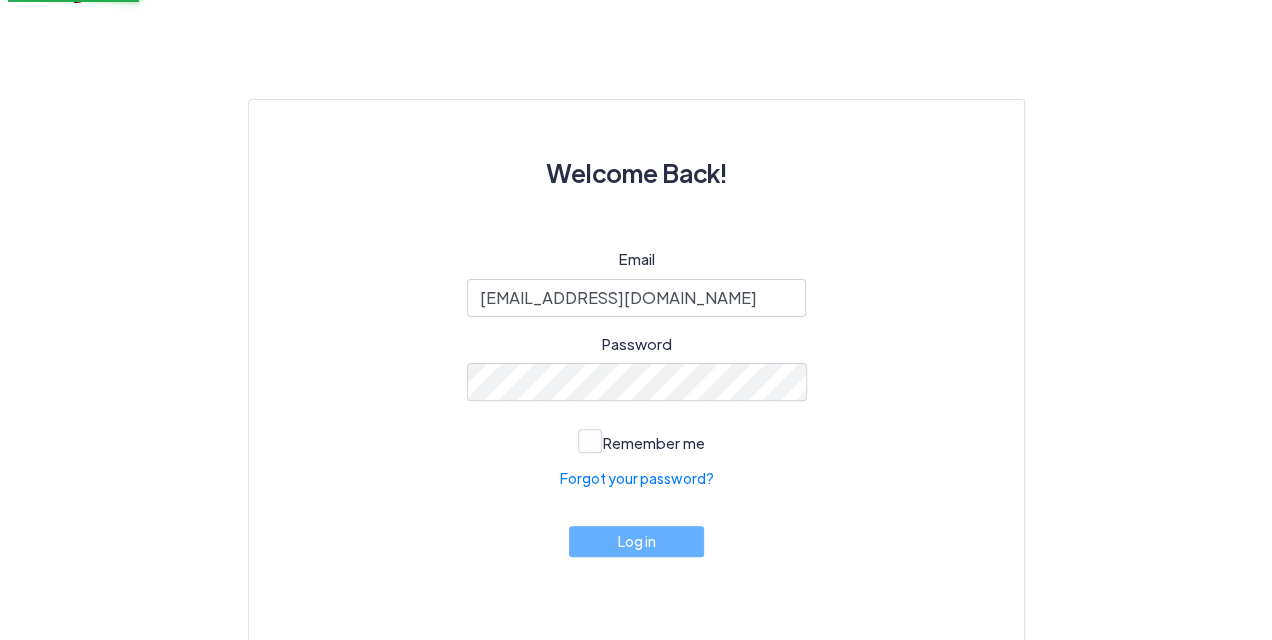 scroll, scrollTop: 0, scrollLeft: 0, axis: both 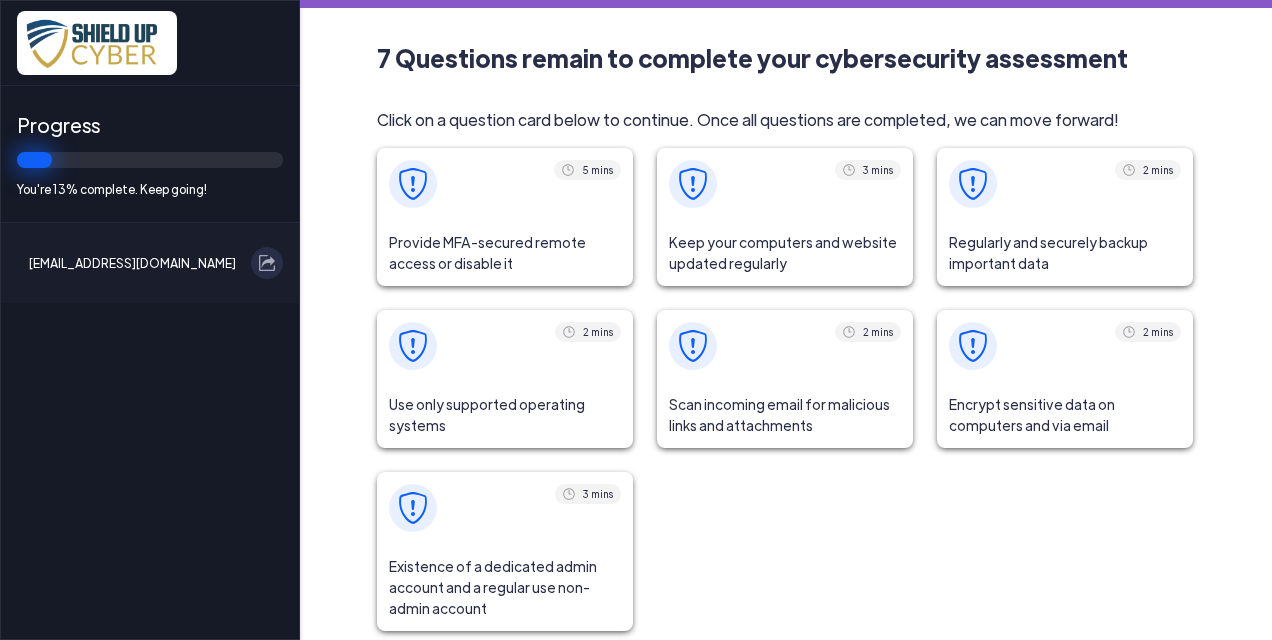 click on "Regularly and securely backup important data" 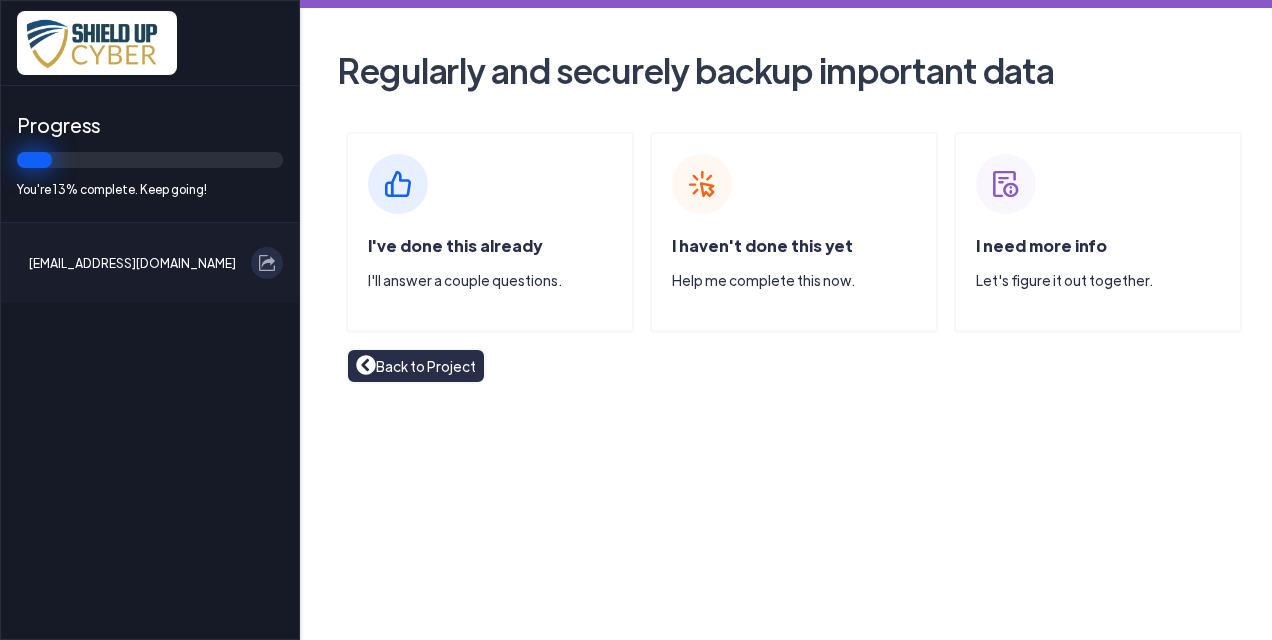 click on "I've done this already  I'll answer a couple questions." 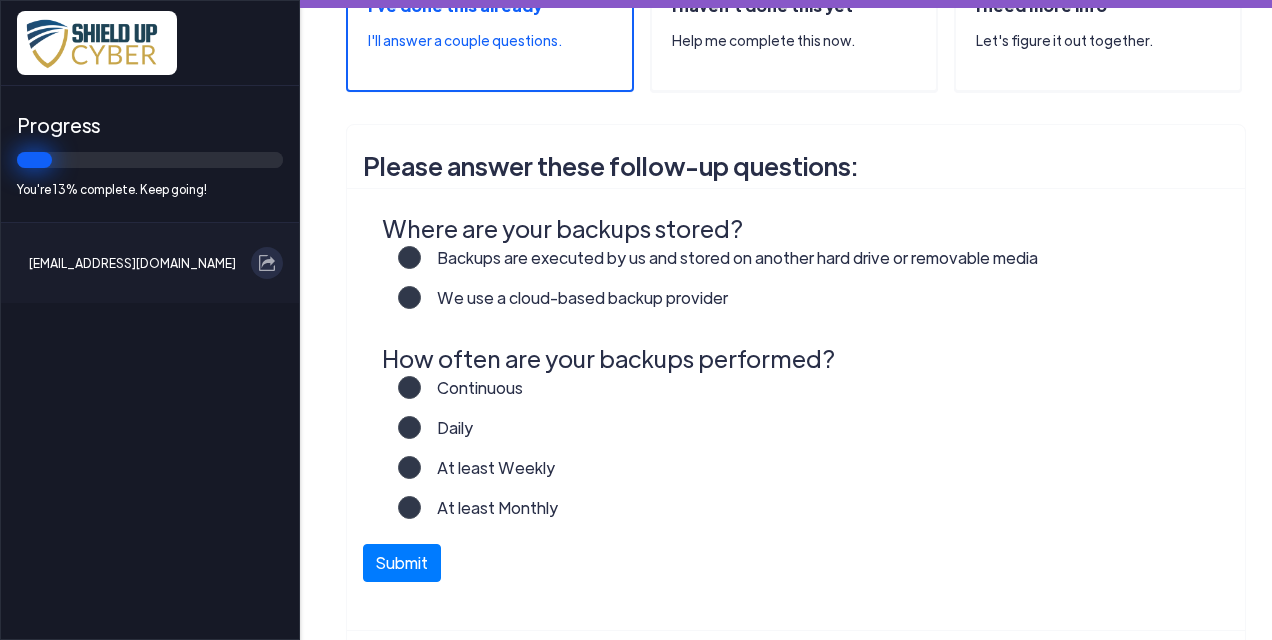 scroll, scrollTop: 300, scrollLeft: 0, axis: vertical 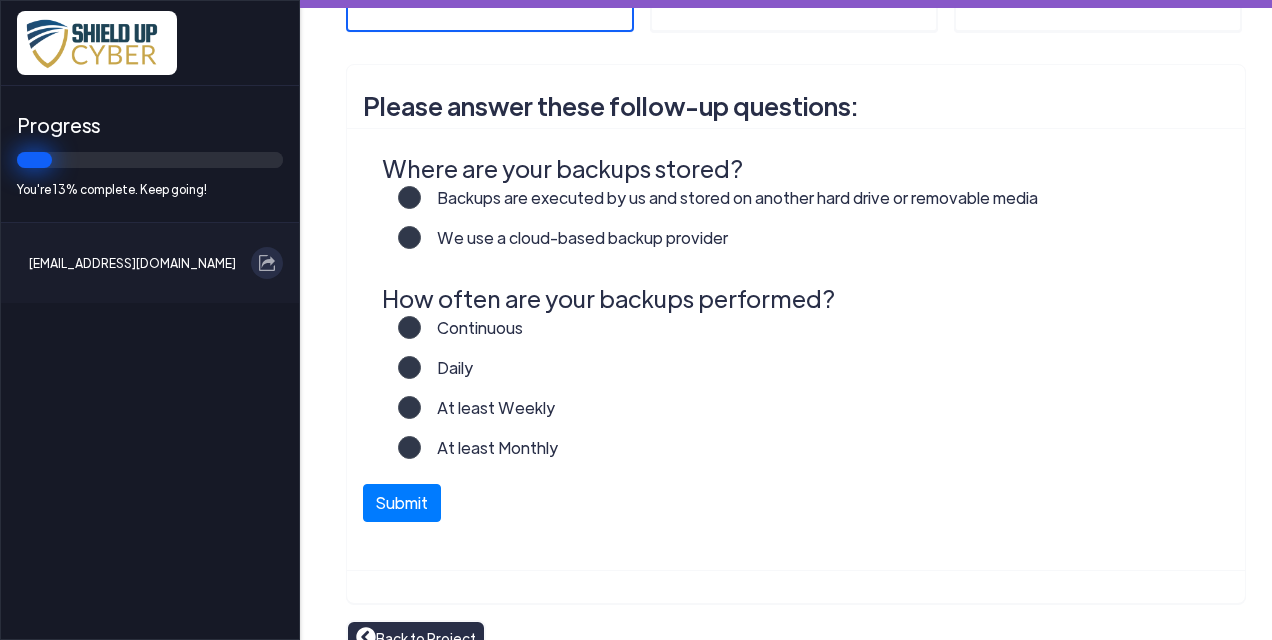 click on "We use a cloud-based backup provider" 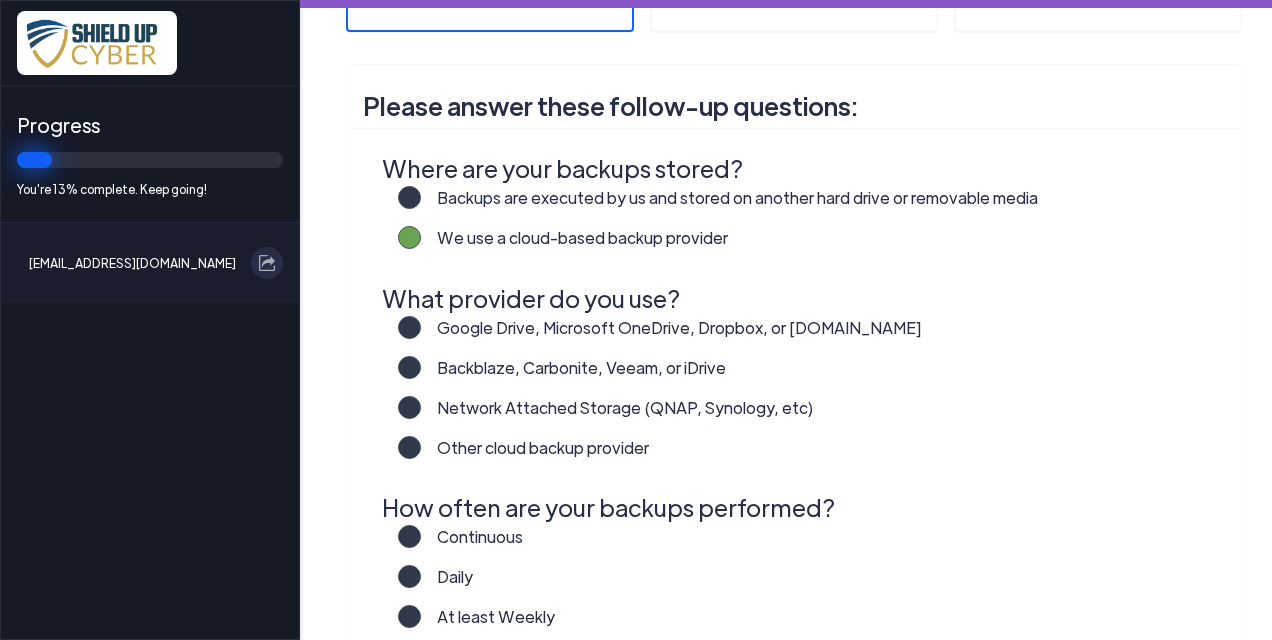 click on "Other cloud backup provider" 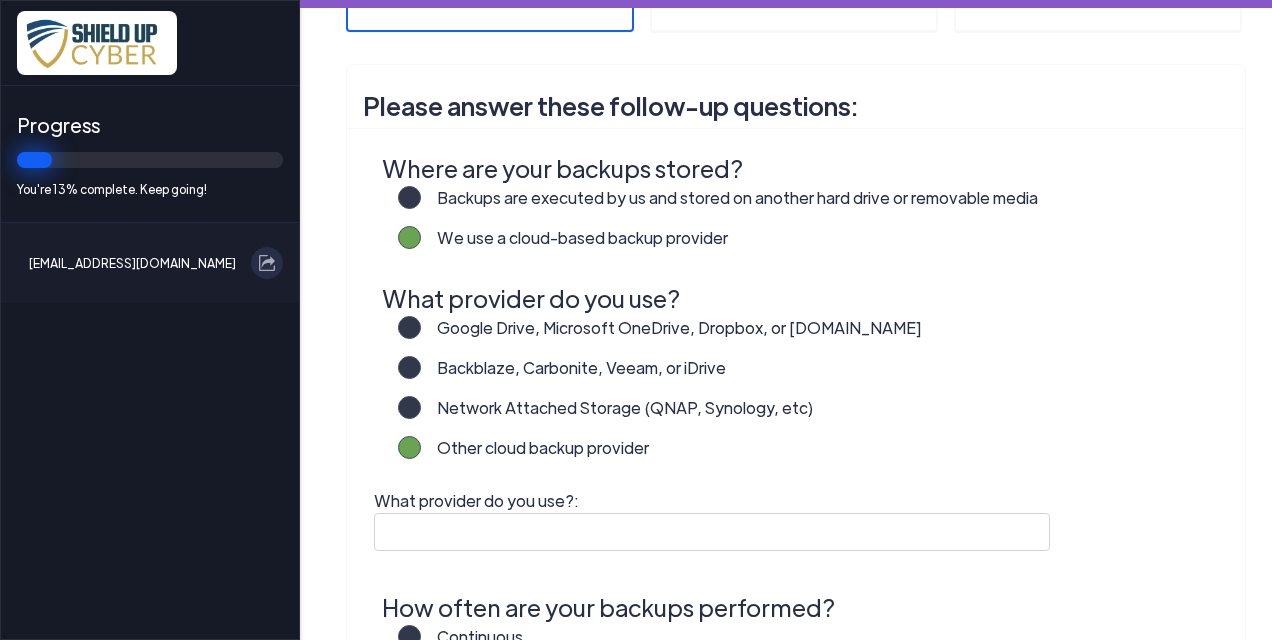 scroll, scrollTop: 400, scrollLeft: 0, axis: vertical 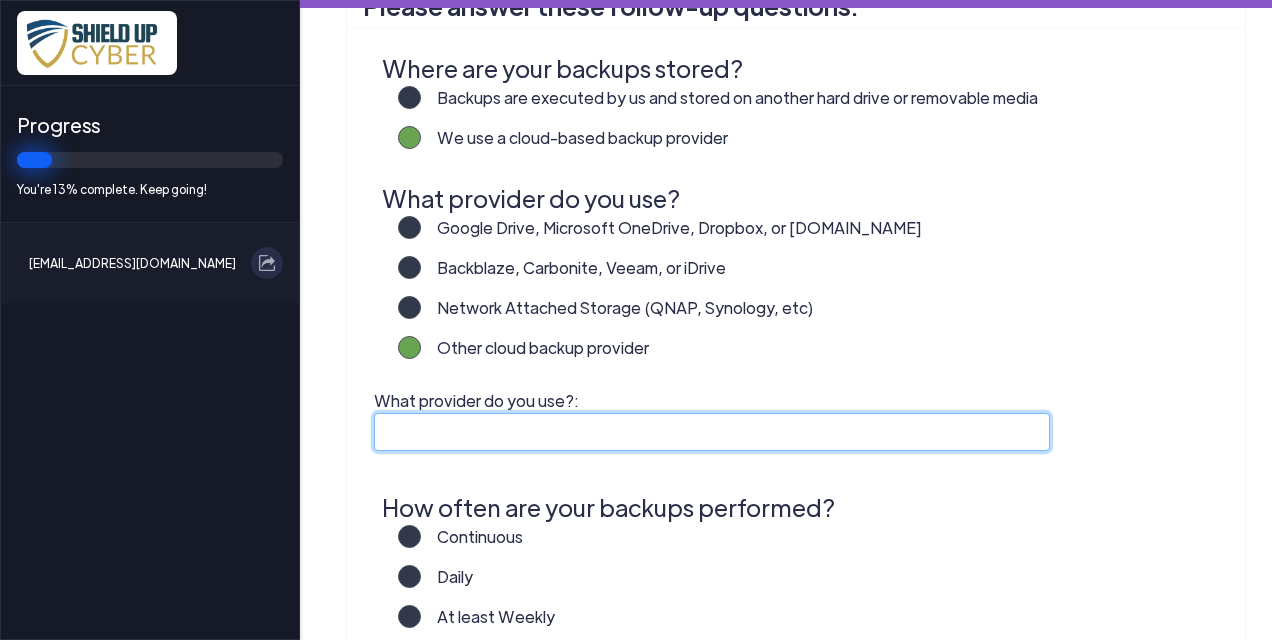 click on "What provider do you use?:" 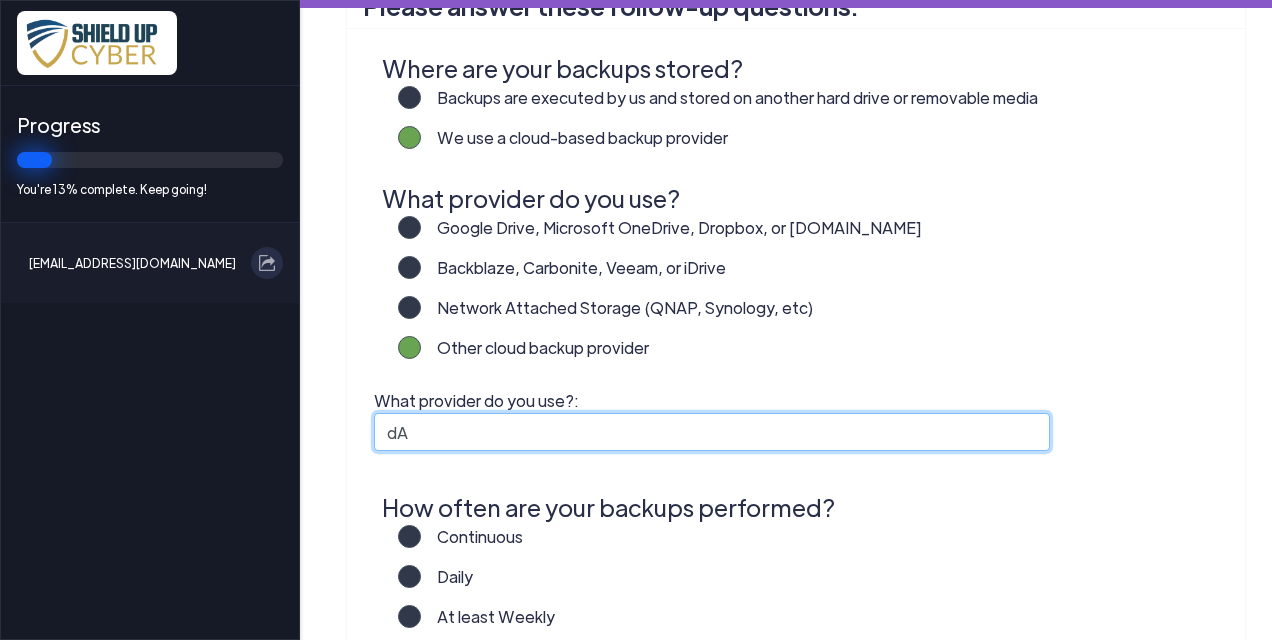 type on "d" 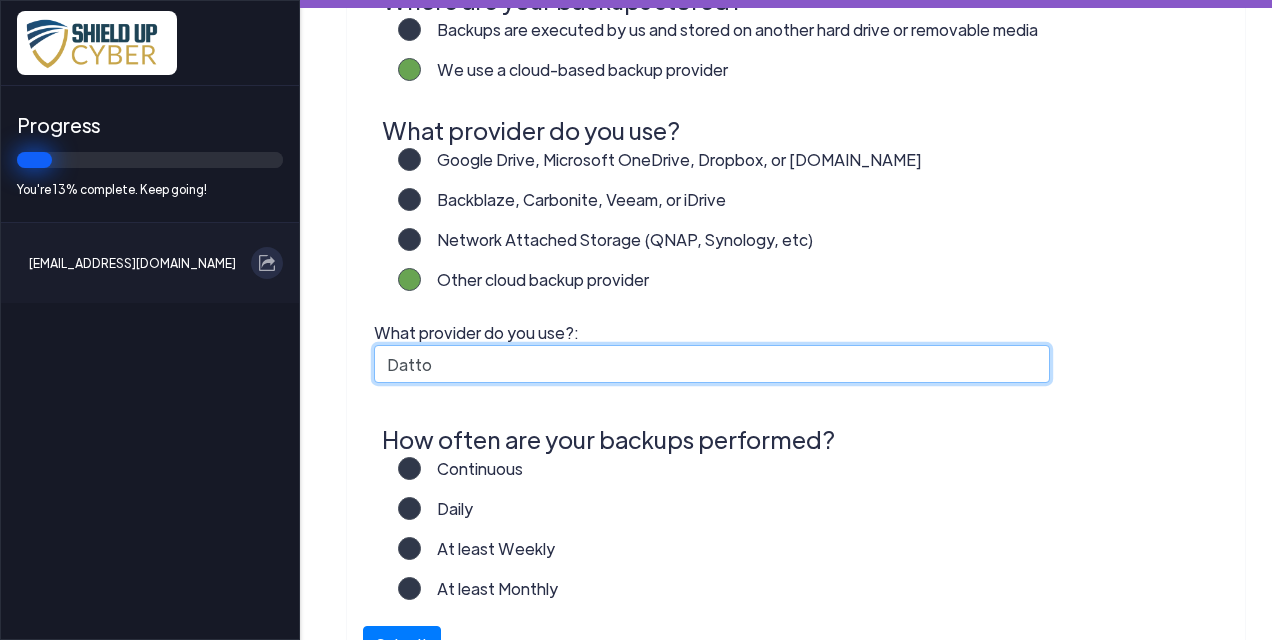 scroll, scrollTop: 600, scrollLeft: 0, axis: vertical 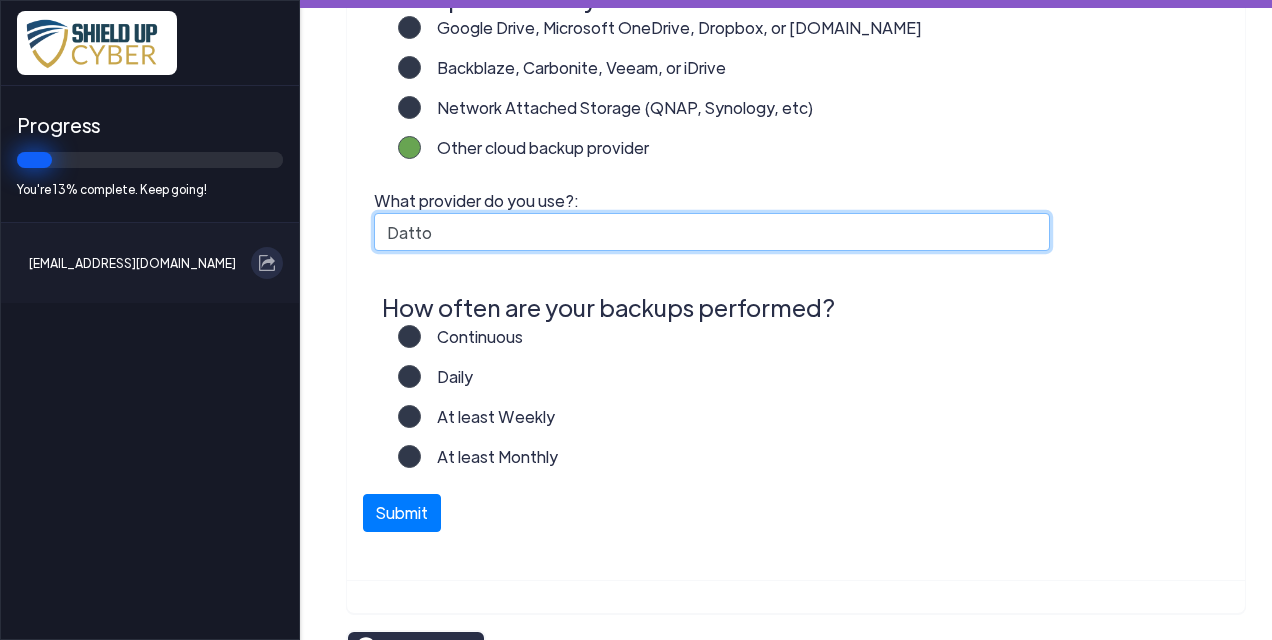 type on "Datto" 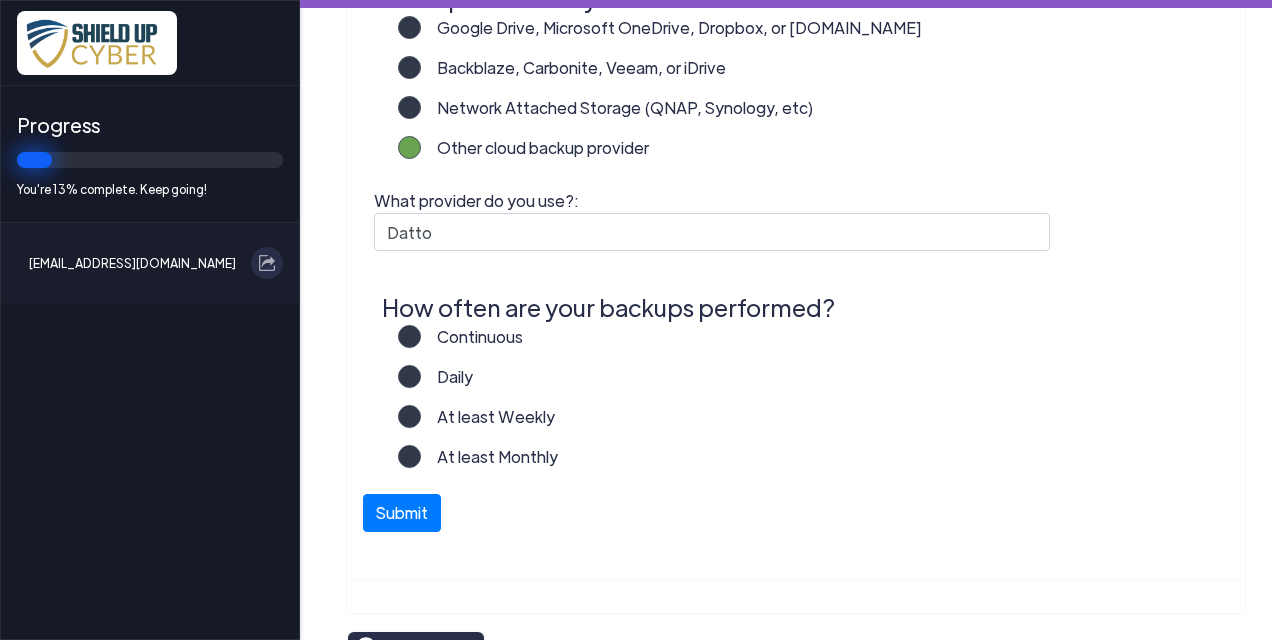 click on "Continuous" 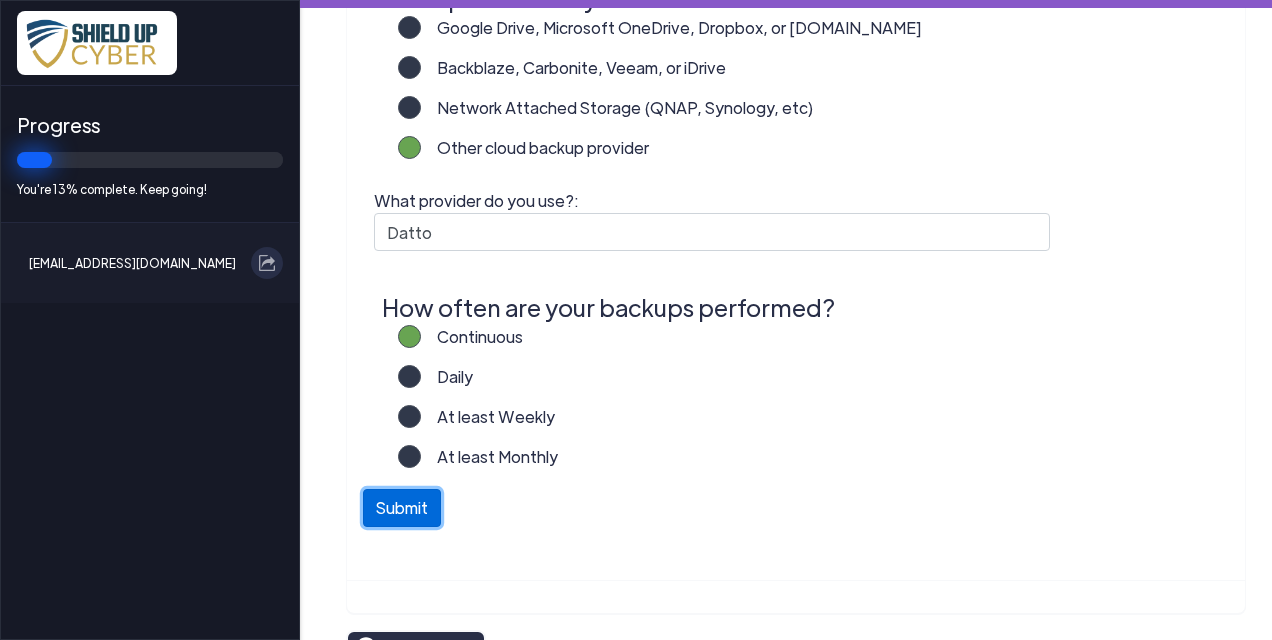 click on "Submit" 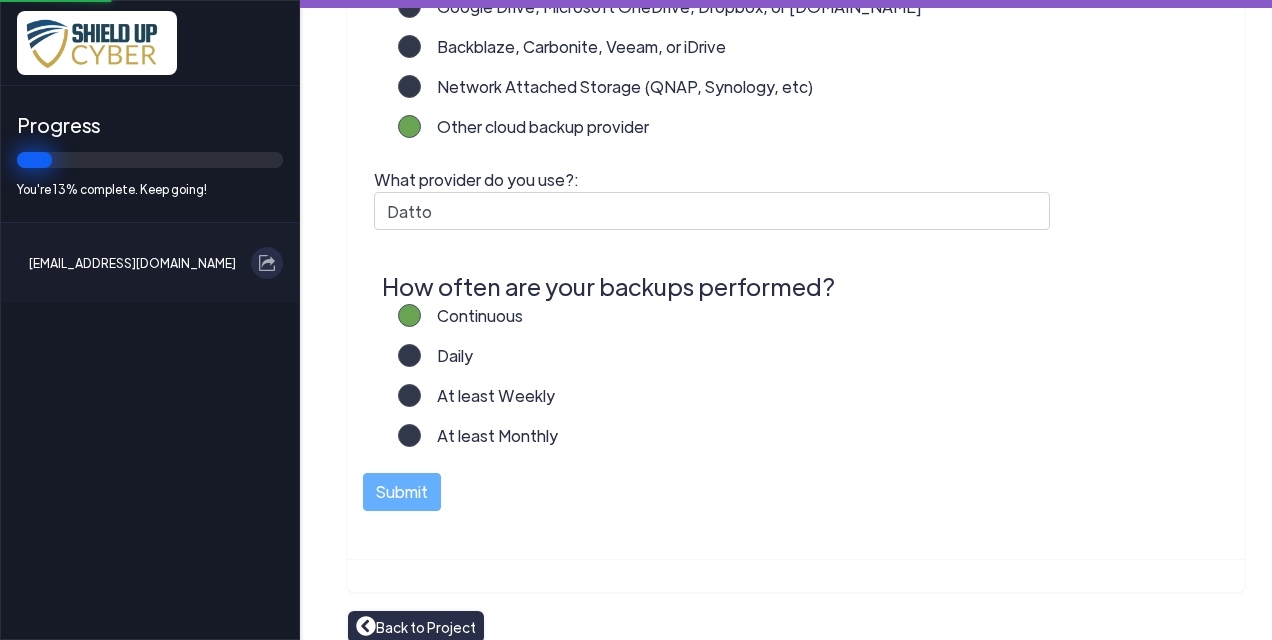 scroll, scrollTop: 640, scrollLeft: 0, axis: vertical 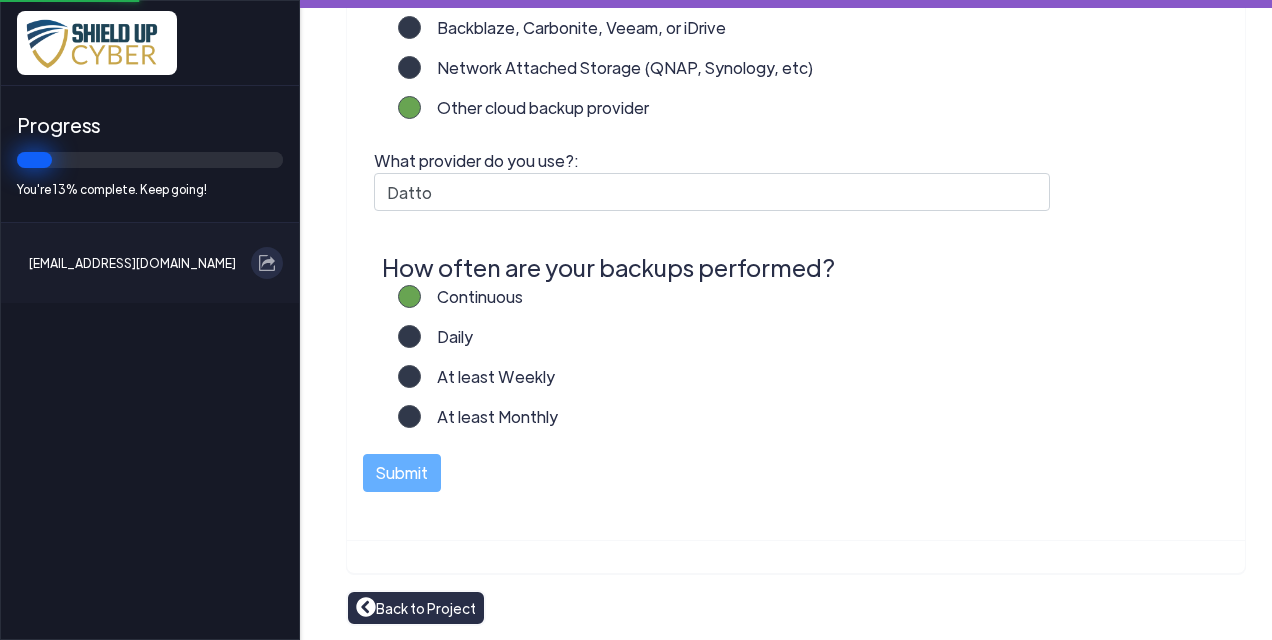 click on "Back to Project" 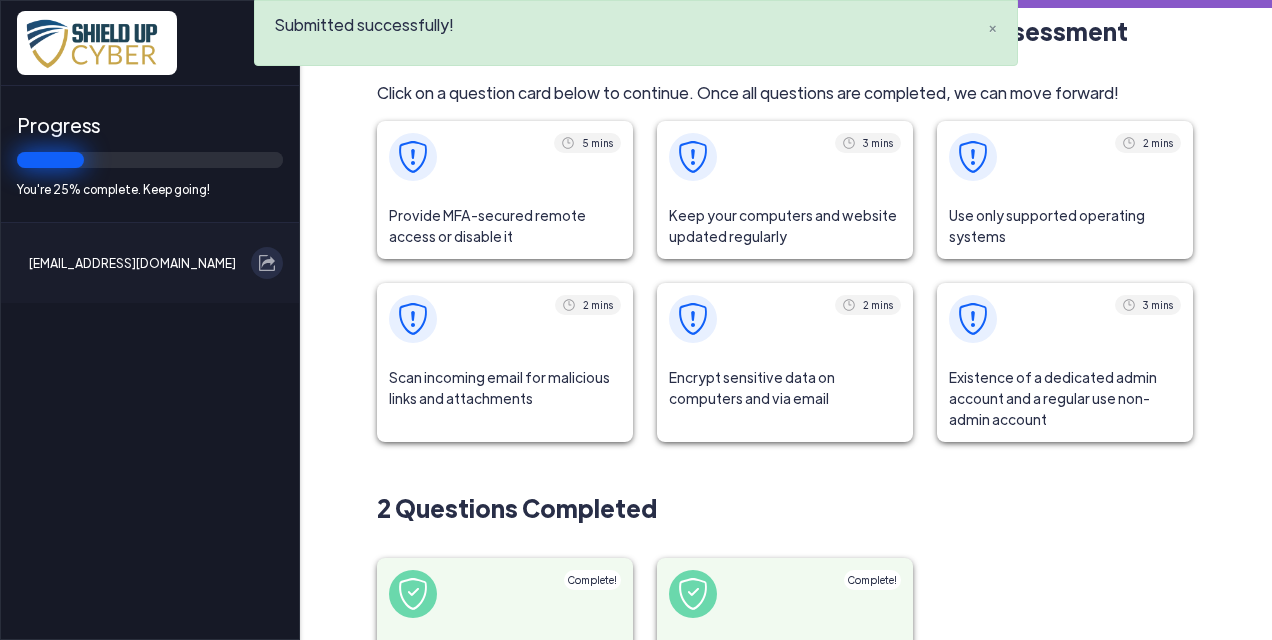 scroll, scrollTop: 100, scrollLeft: 0, axis: vertical 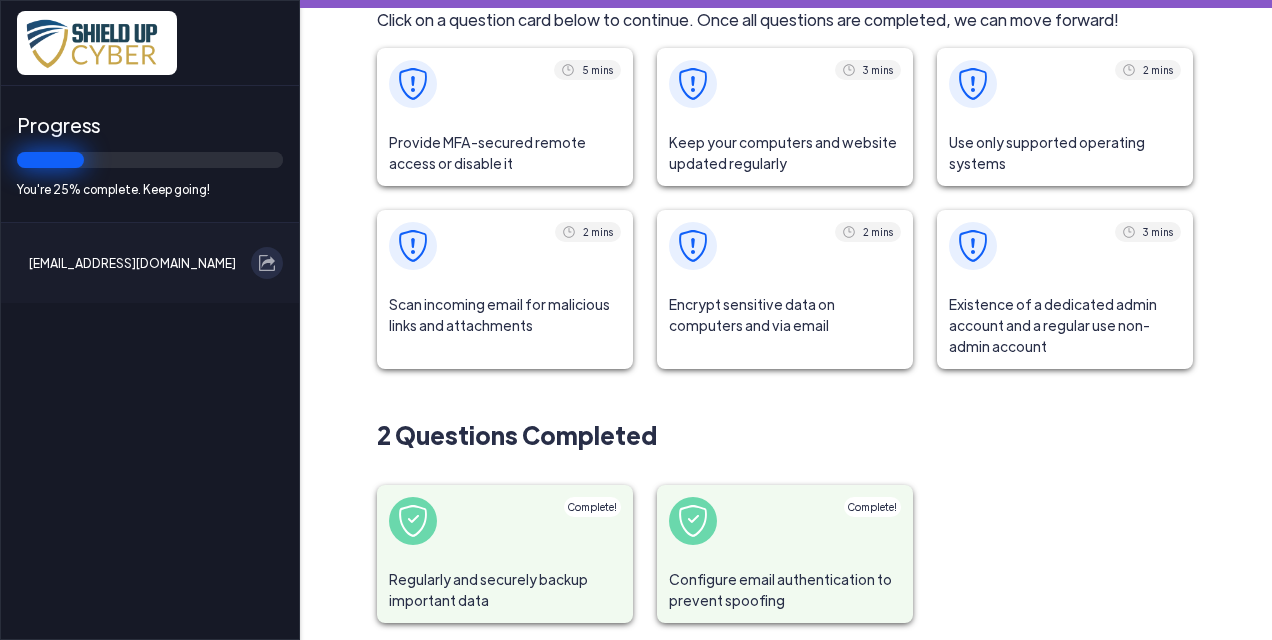 click on "Existence of a dedicated admin account and a regular use non-admin account" 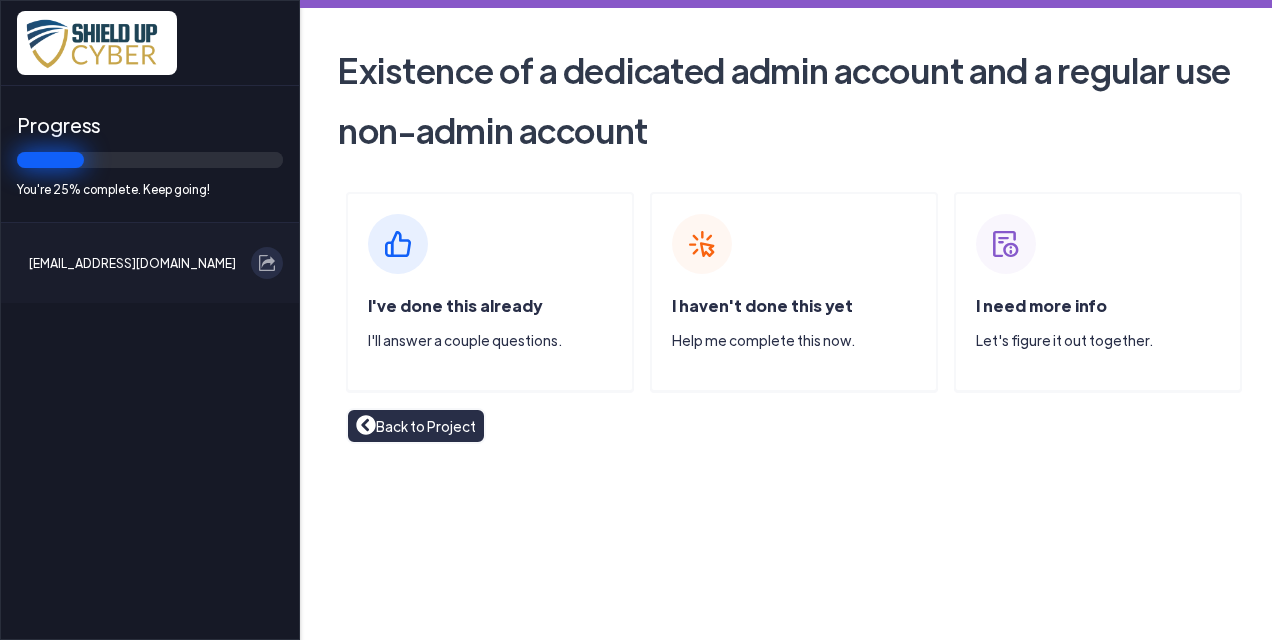 click on "I've done this already" 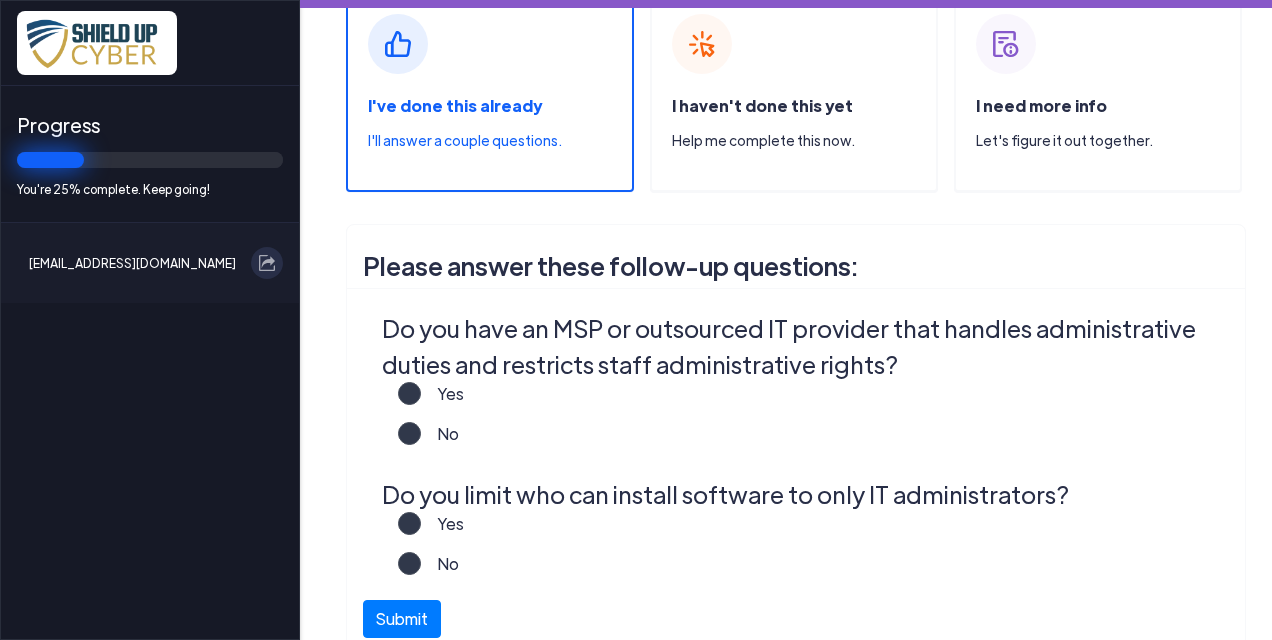 scroll, scrollTop: 300, scrollLeft: 0, axis: vertical 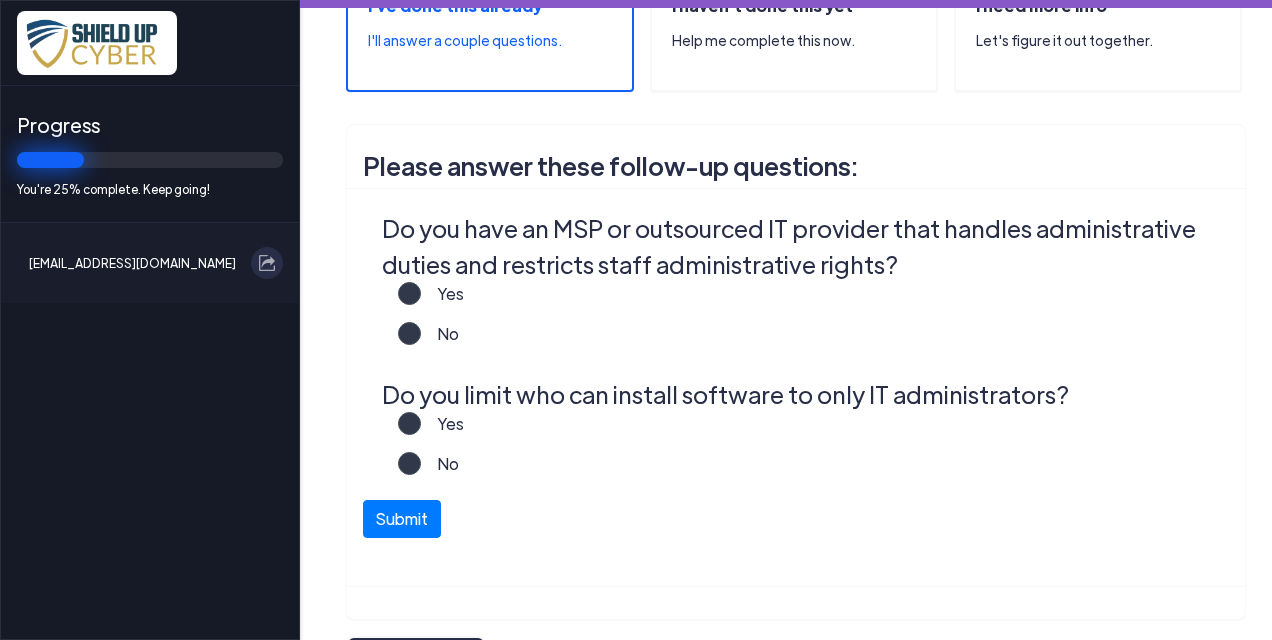 click on "Yes" 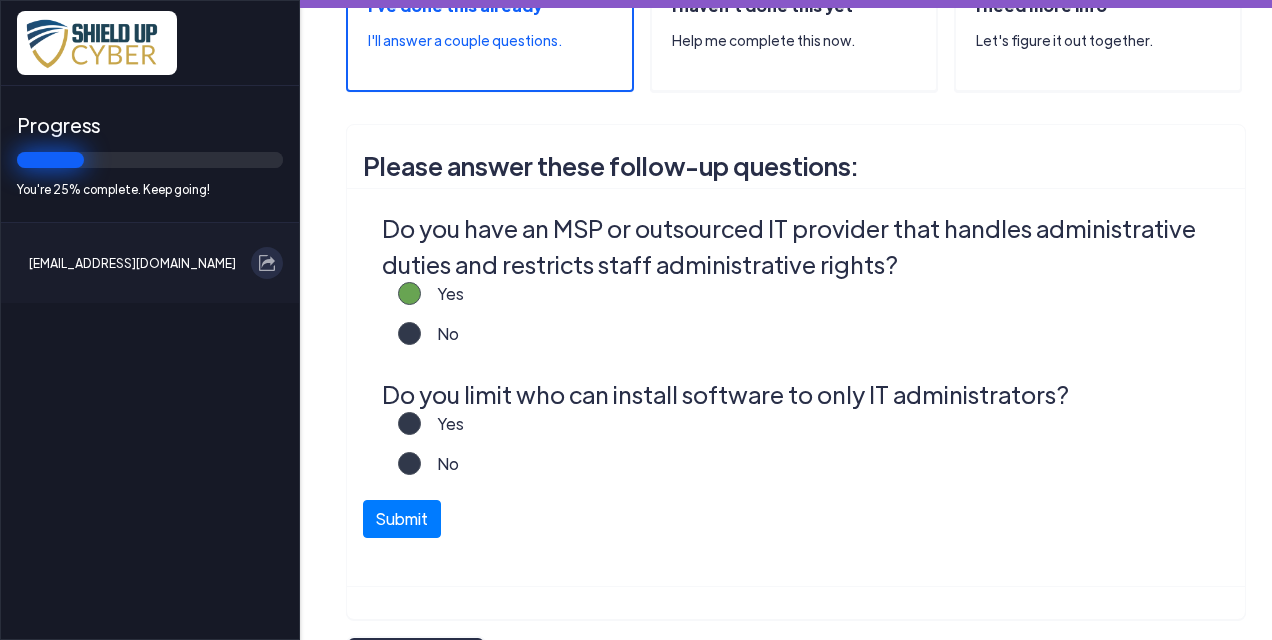 click on "Yes" 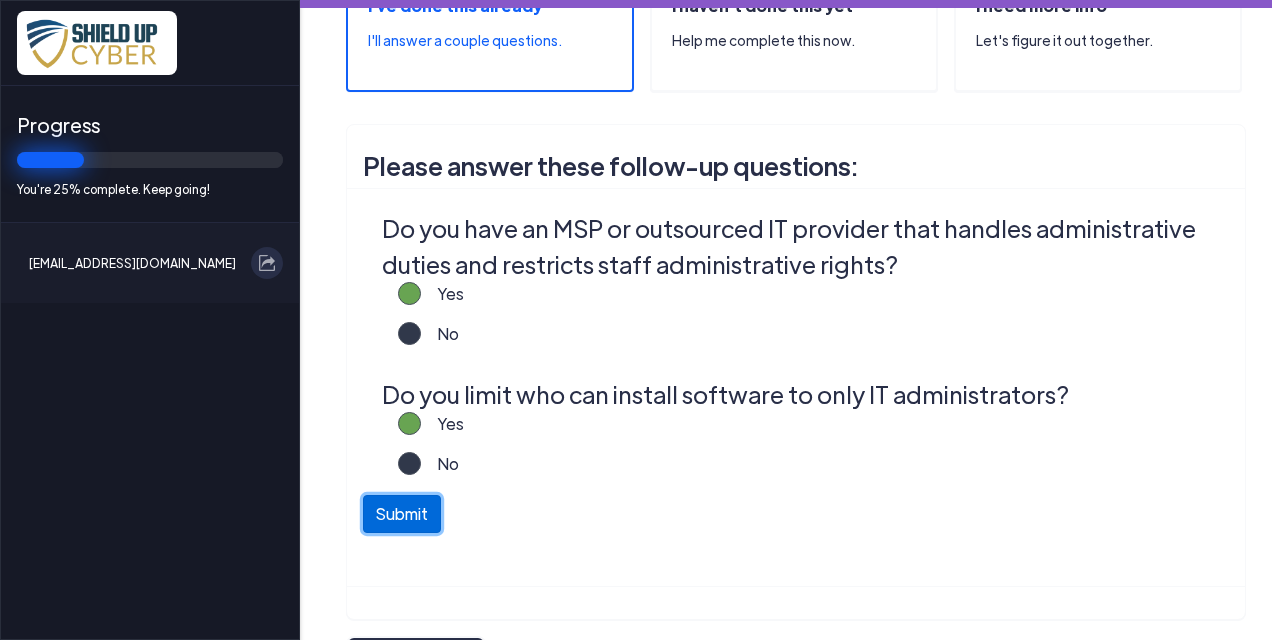 click on "Submit" 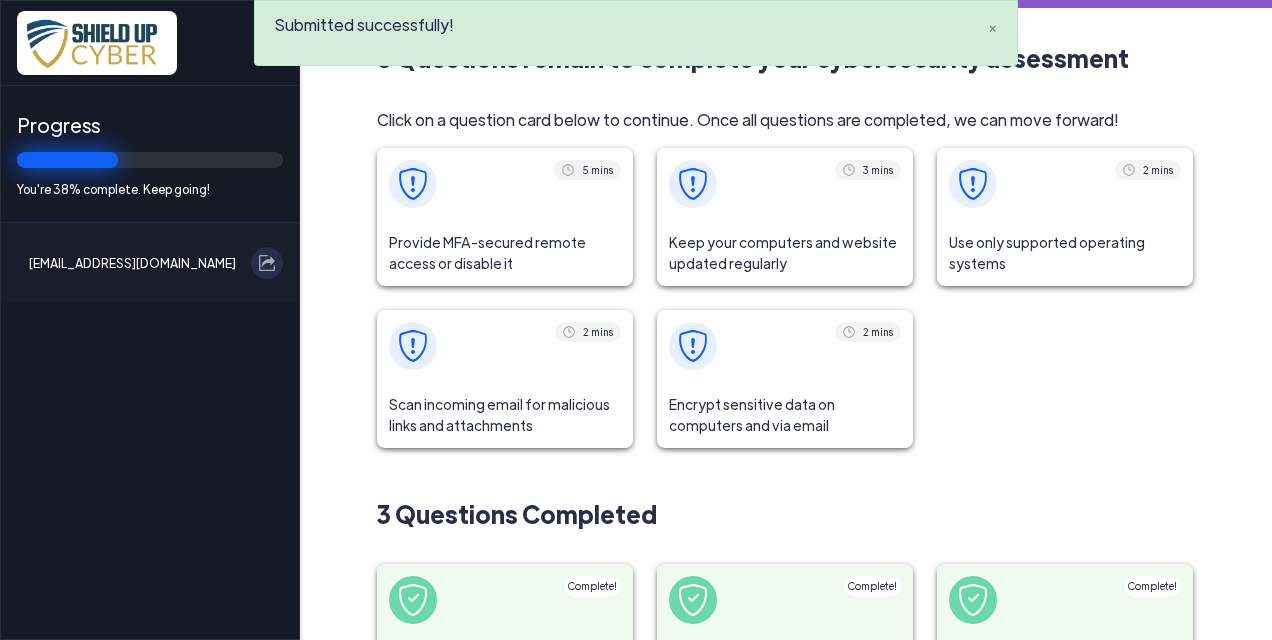 click 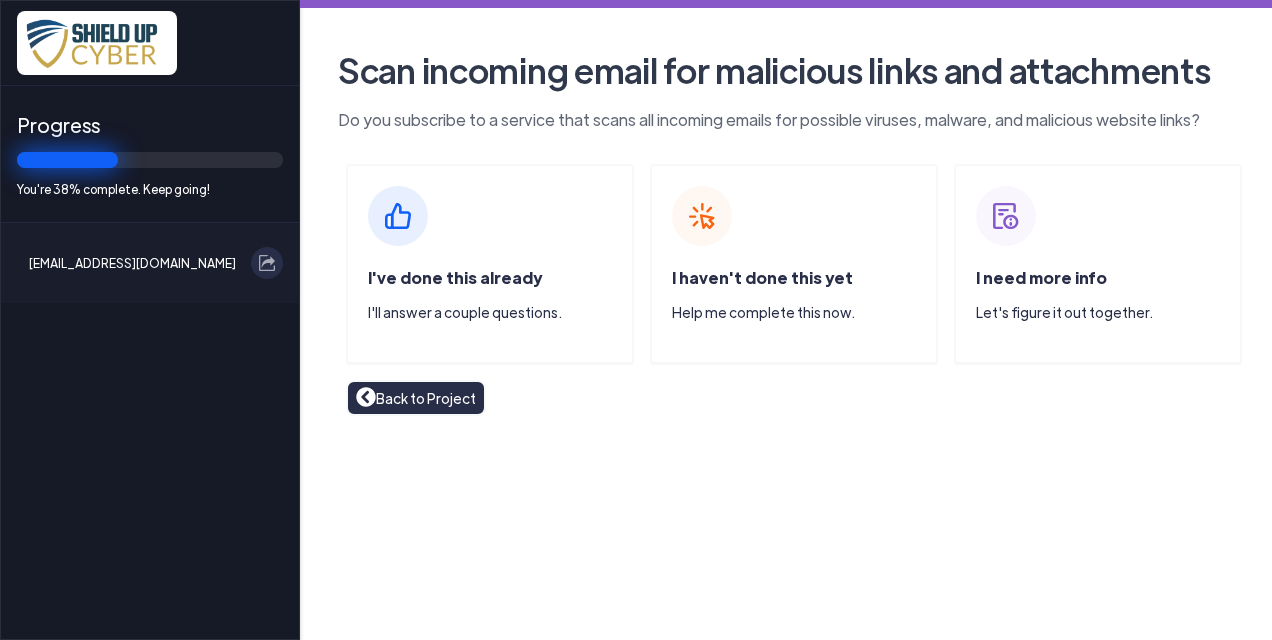 click on "I'll answer a couple questions." 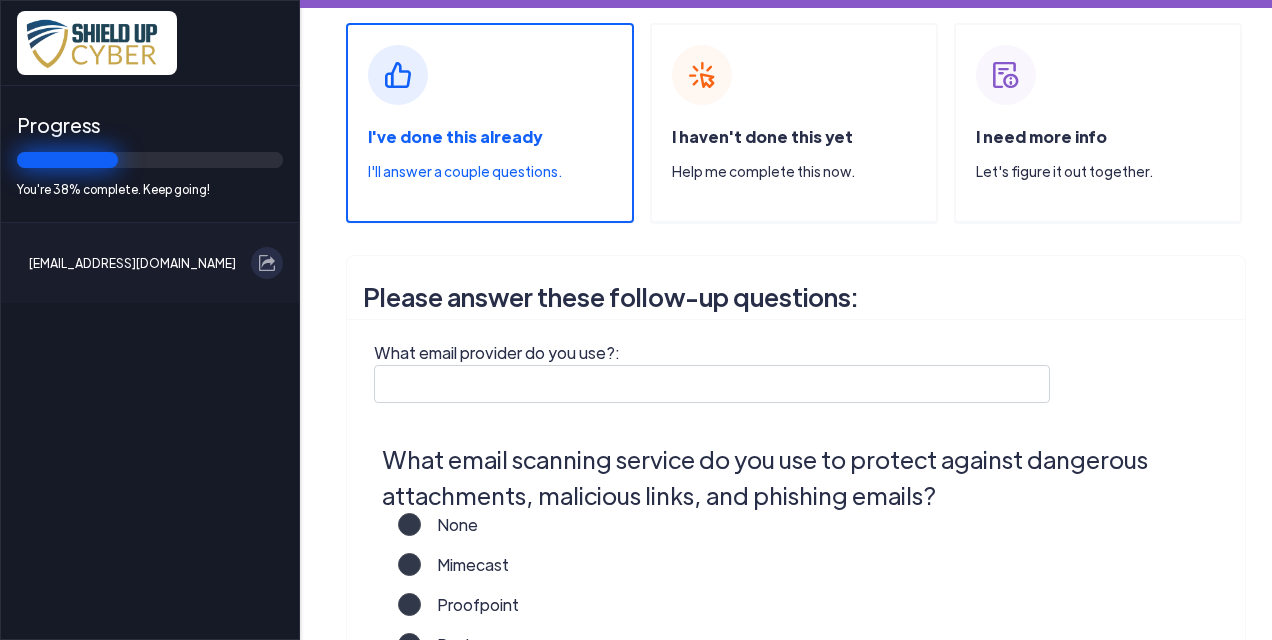 scroll, scrollTop: 200, scrollLeft: 0, axis: vertical 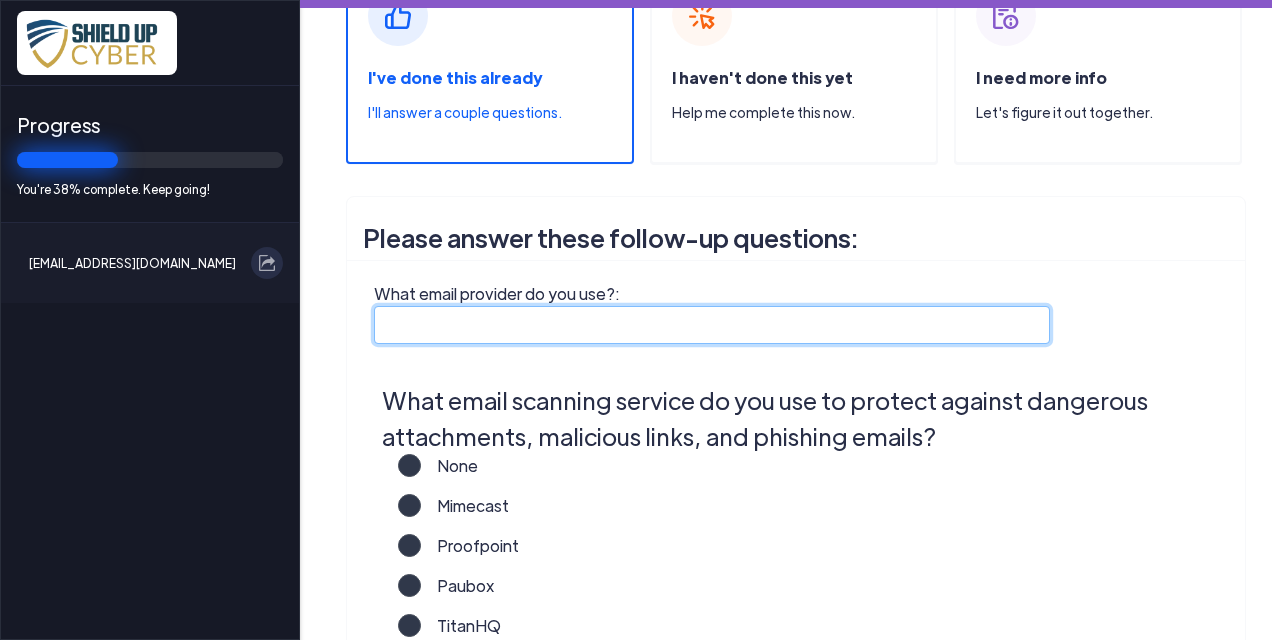 click on "What email provider do you use?:" 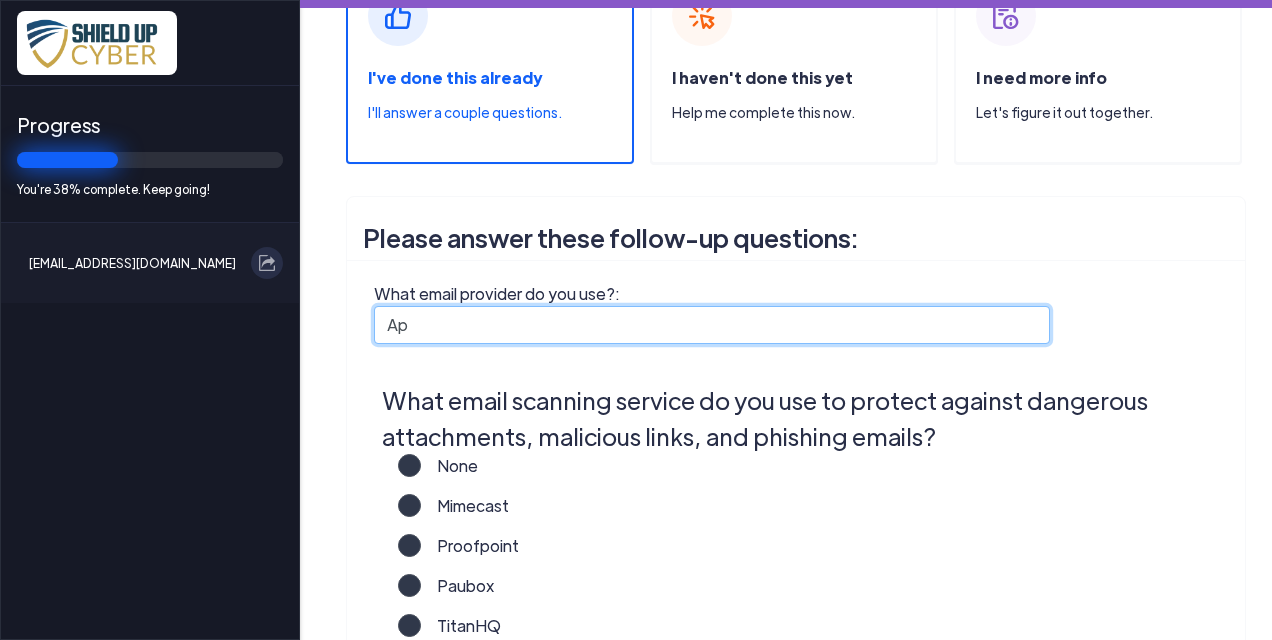 type on "A" 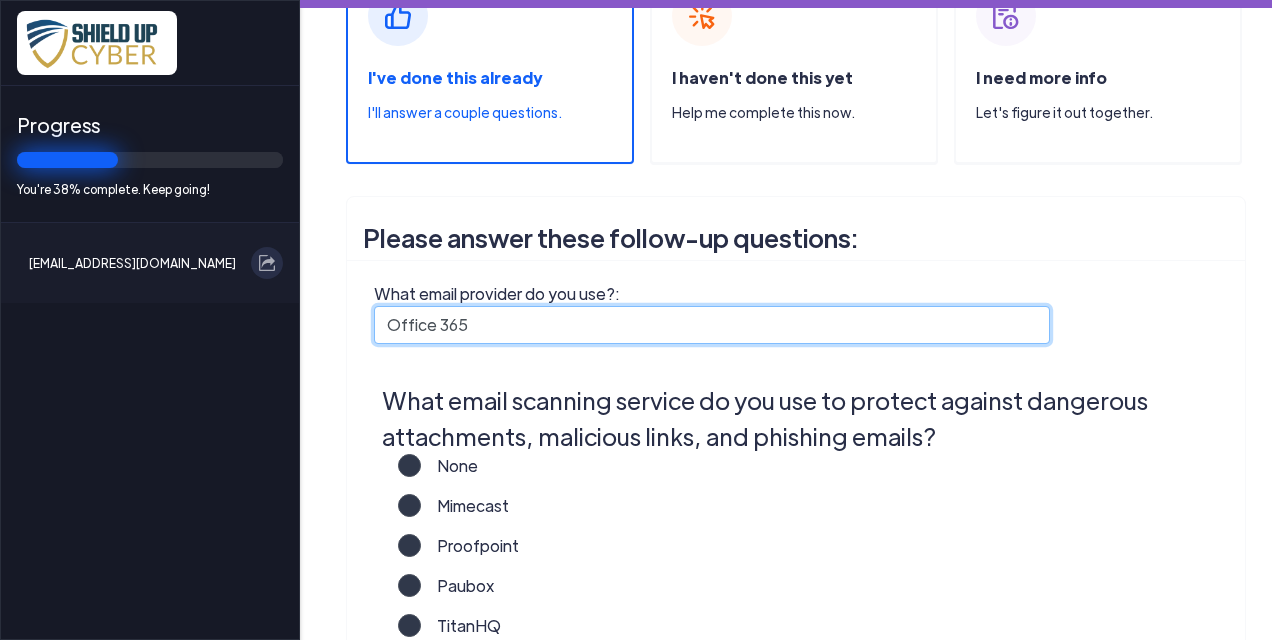 type on "Office 365" 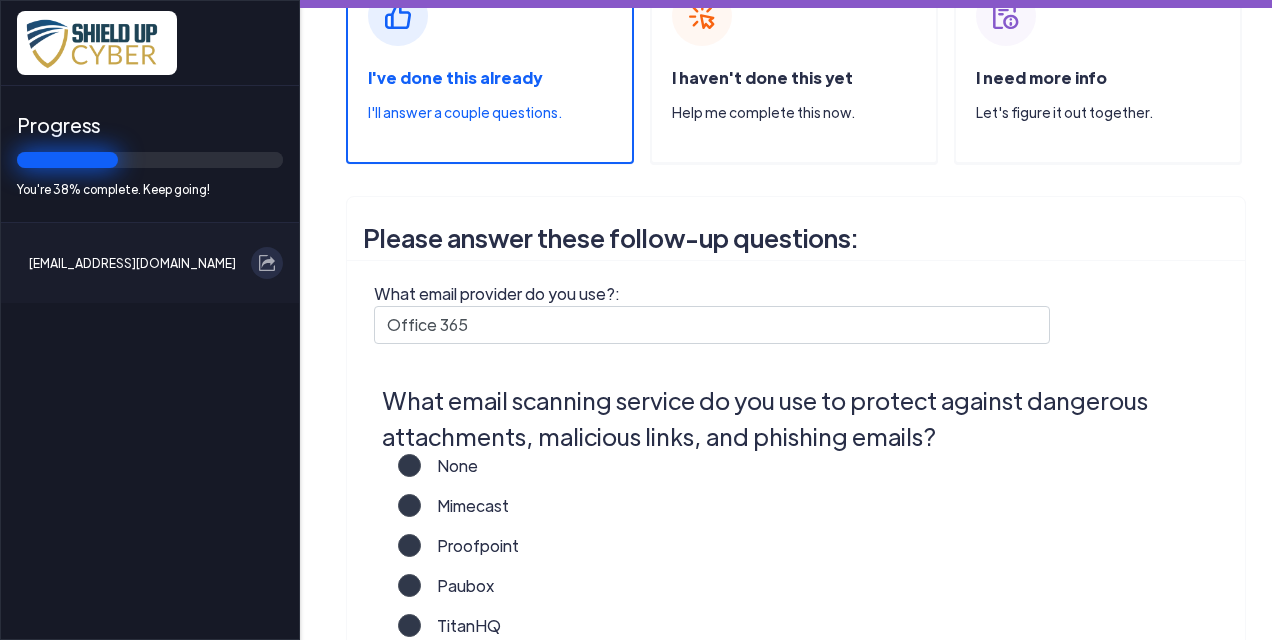 scroll, scrollTop: 488, scrollLeft: 0, axis: vertical 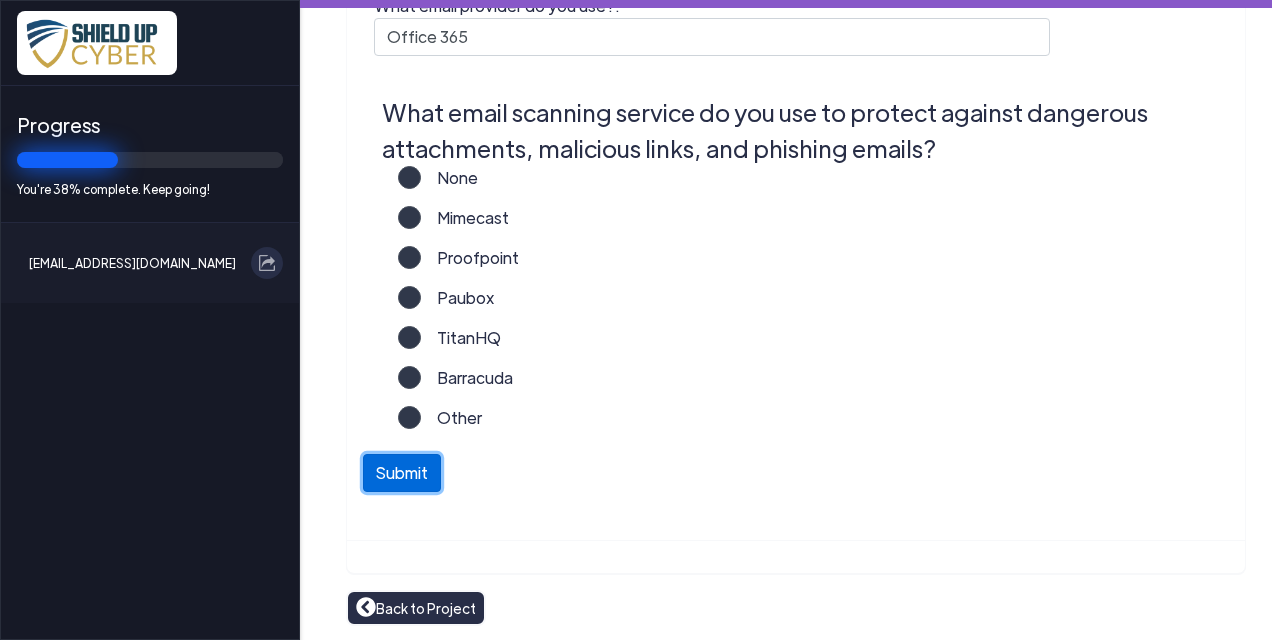 type 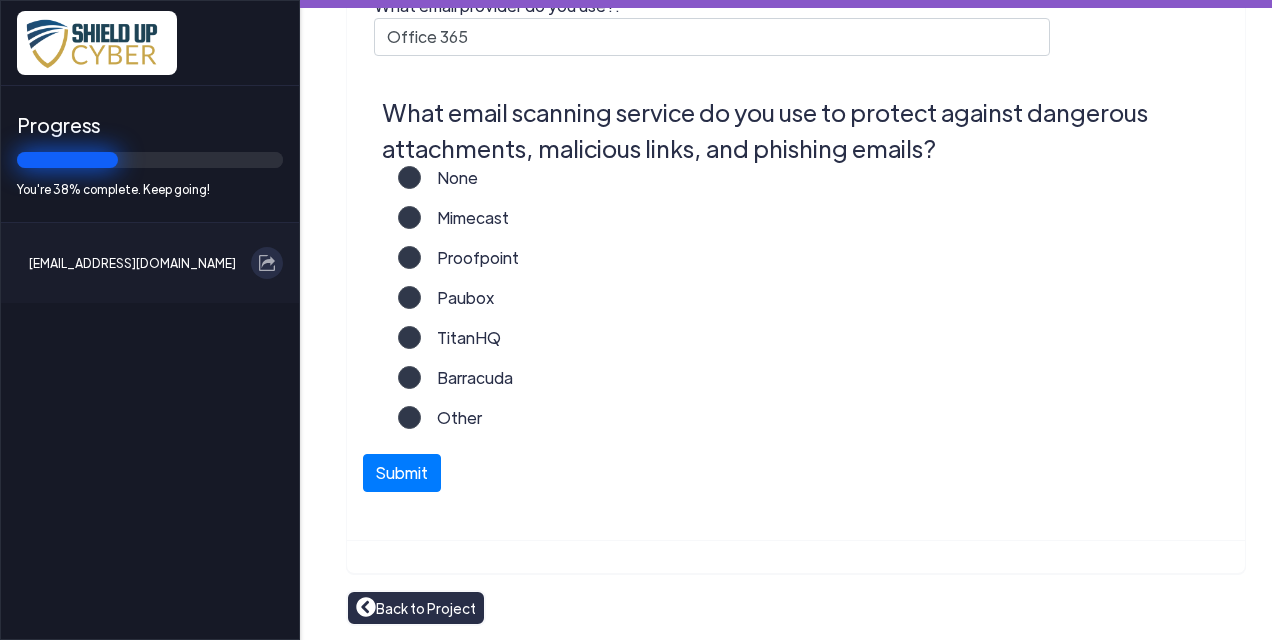 click on "Other" 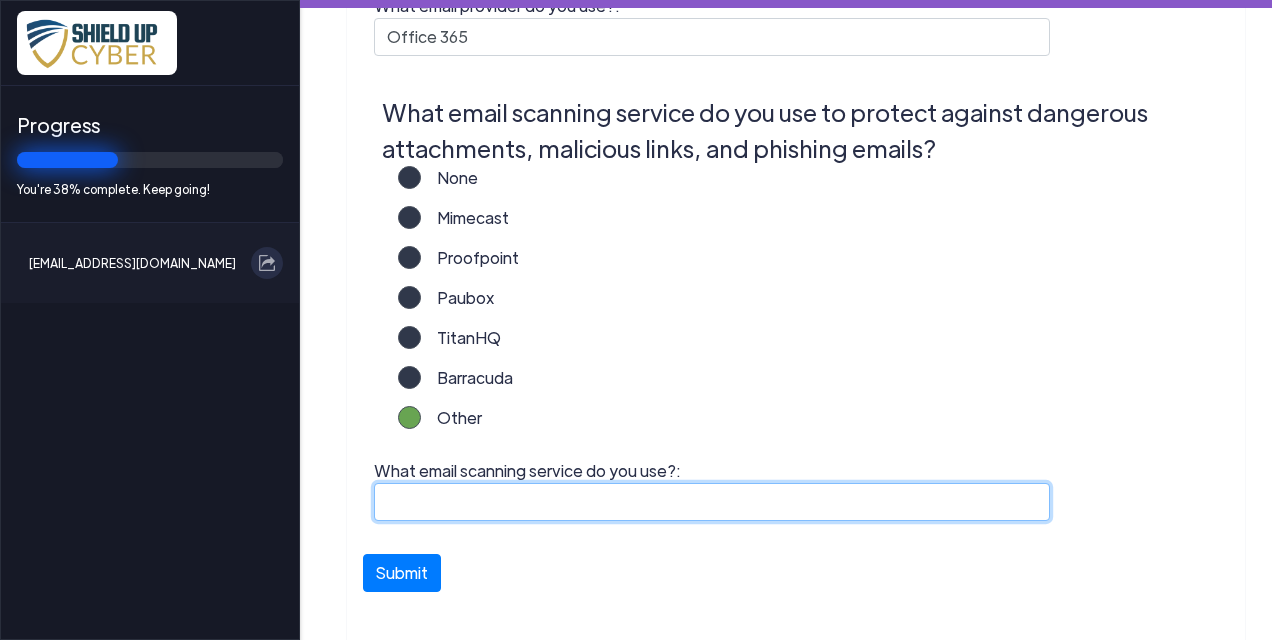 click on "What email scanning service do you use?:" 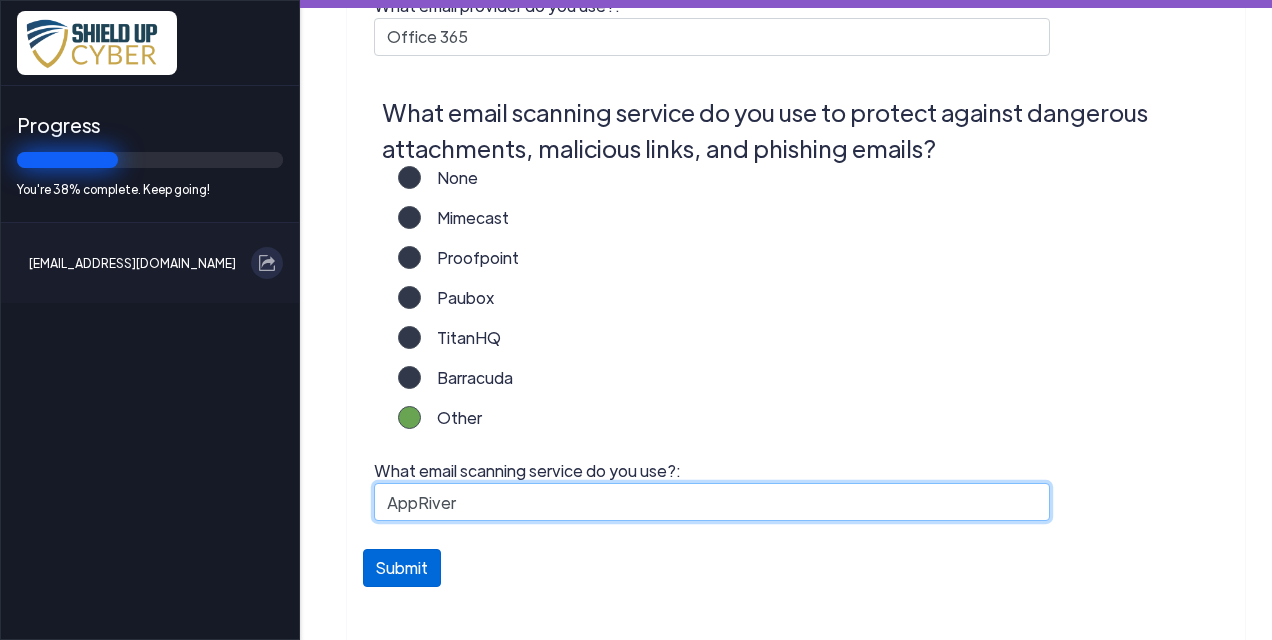 type on "AppRiver" 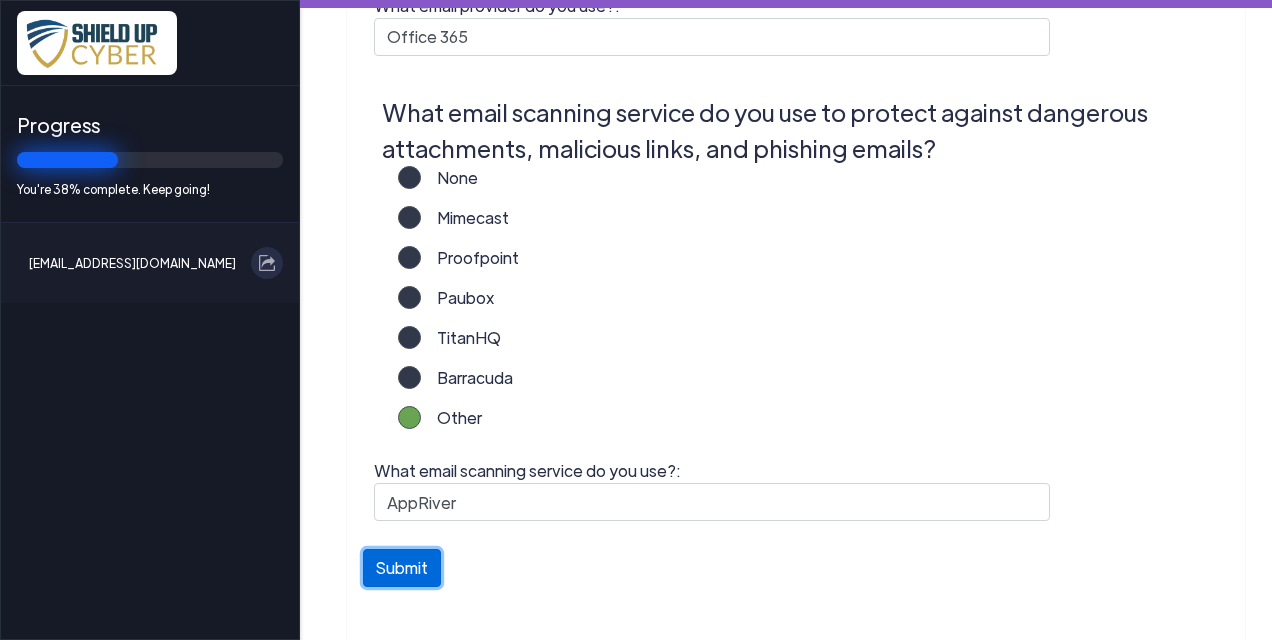 click on "Submit" 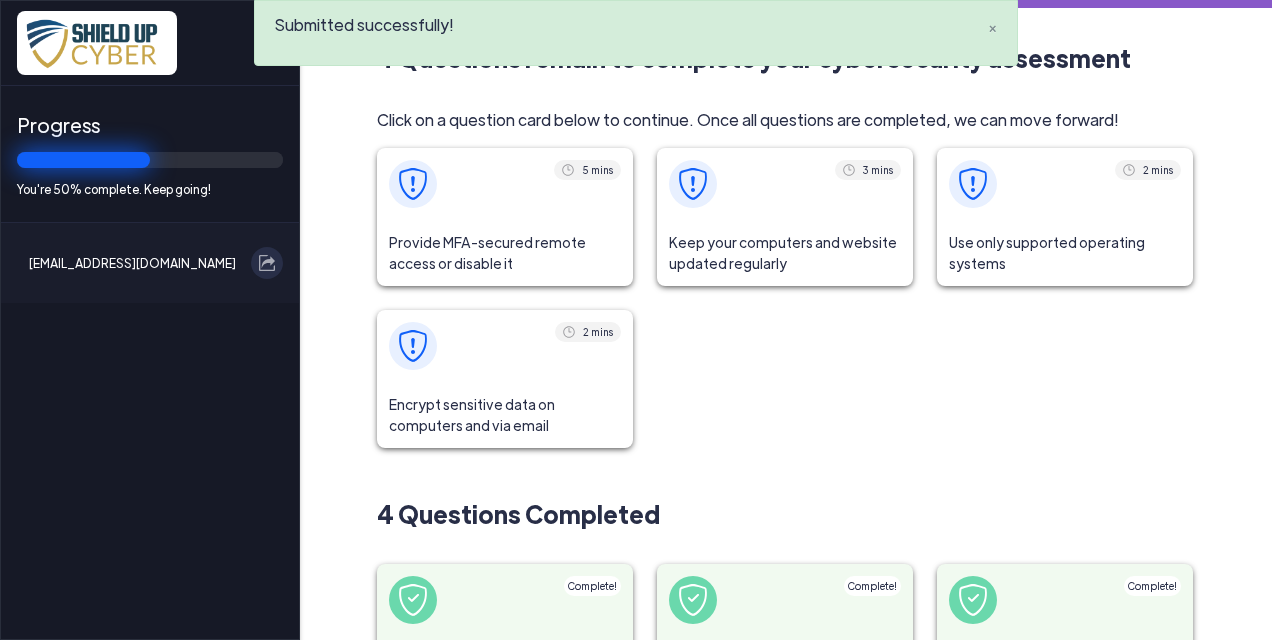 click on "Use only supported operating systems" 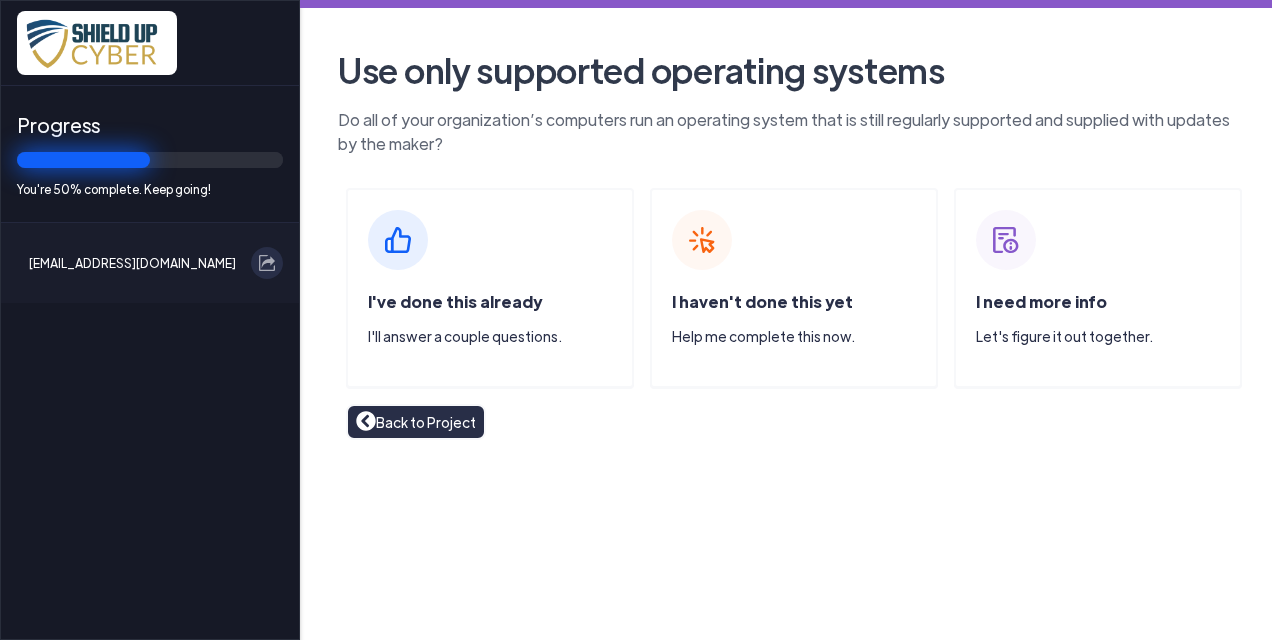 click on "I've done this already  I'll answer a couple questions." 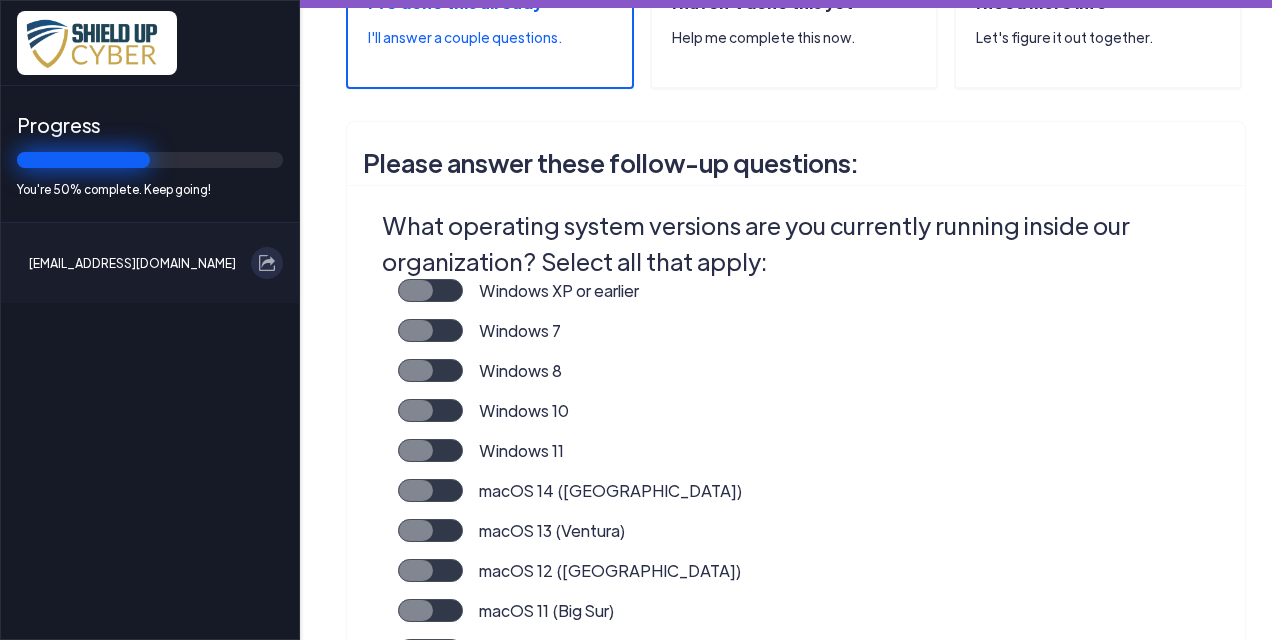 scroll, scrollTop: 300, scrollLeft: 0, axis: vertical 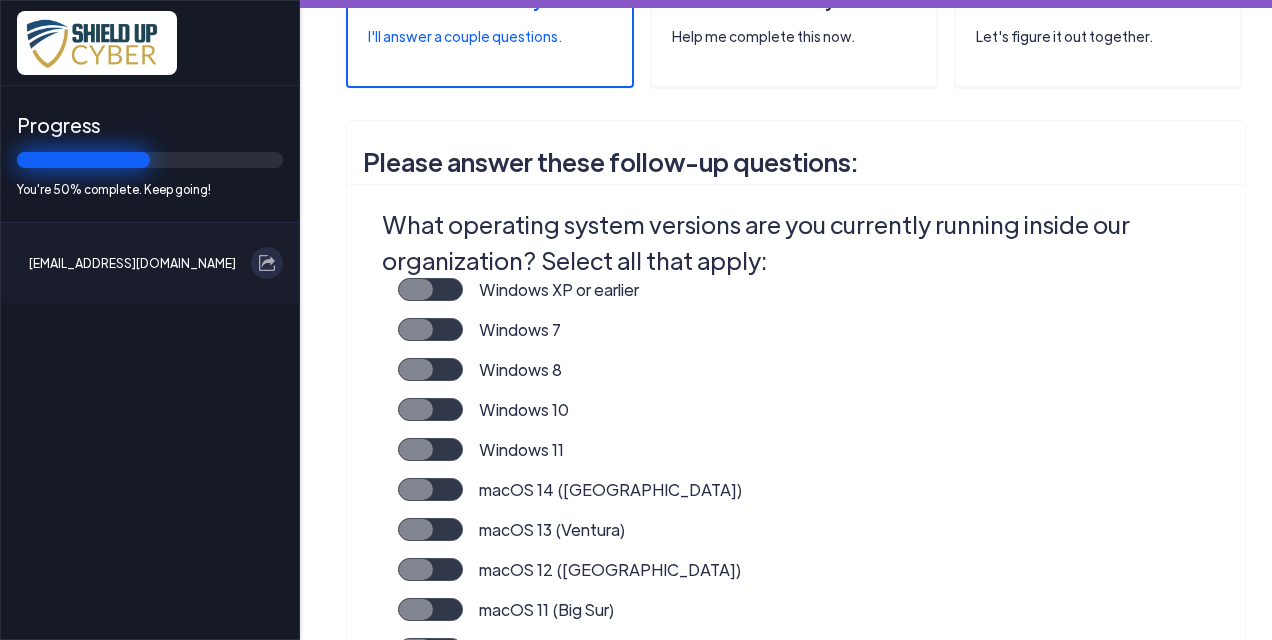 click on "Windows 10" 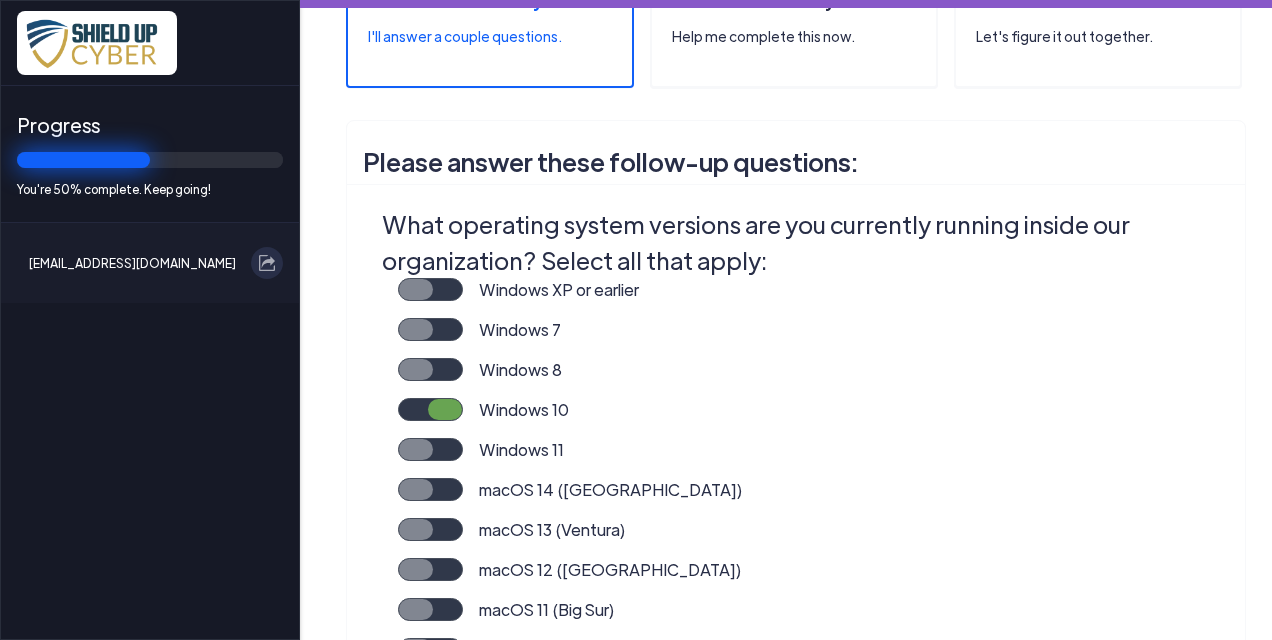 click on "Windows 11" 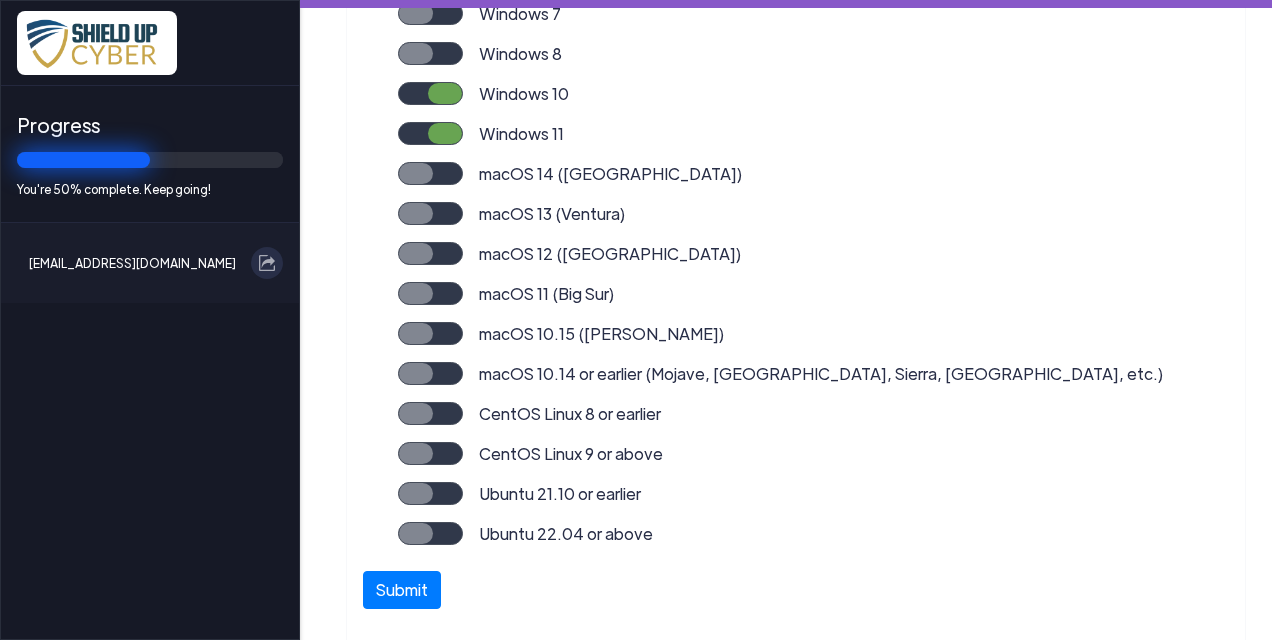 scroll, scrollTop: 700, scrollLeft: 0, axis: vertical 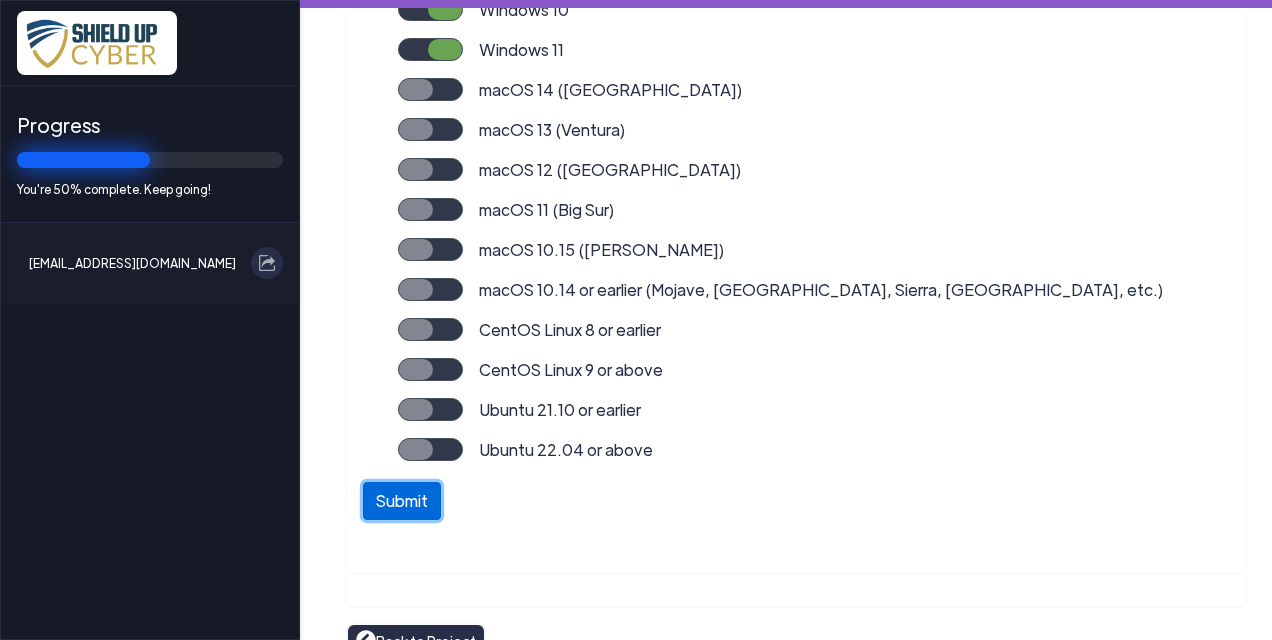 click on "Submit" 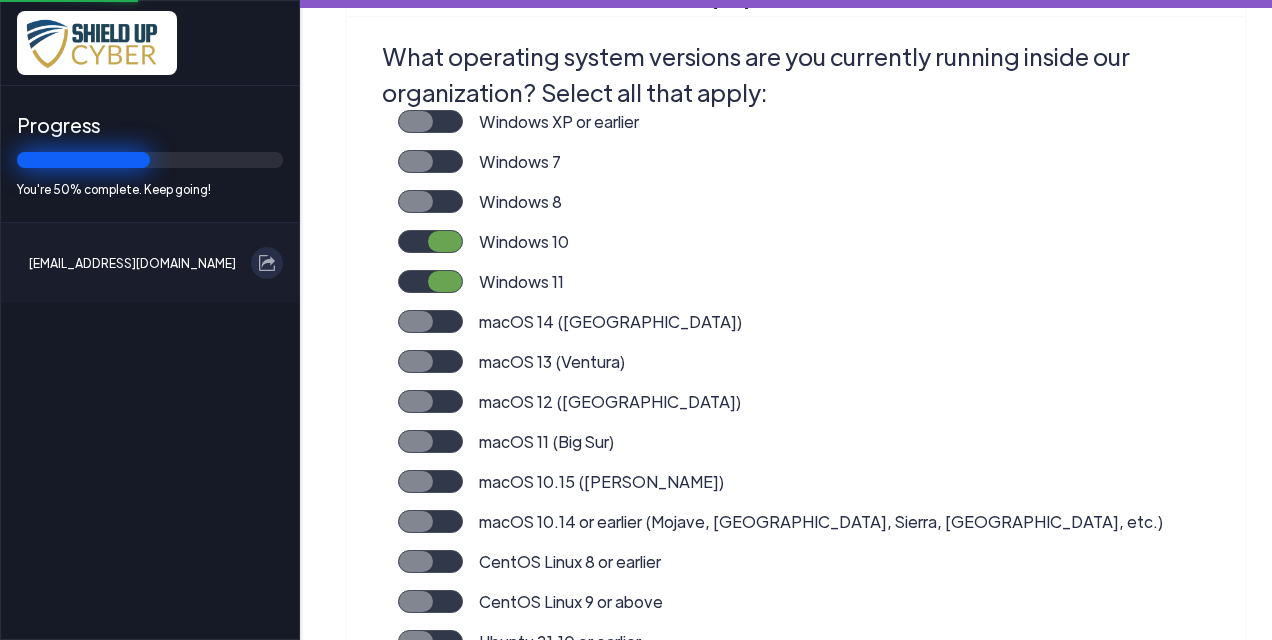 scroll, scrollTop: 400, scrollLeft: 0, axis: vertical 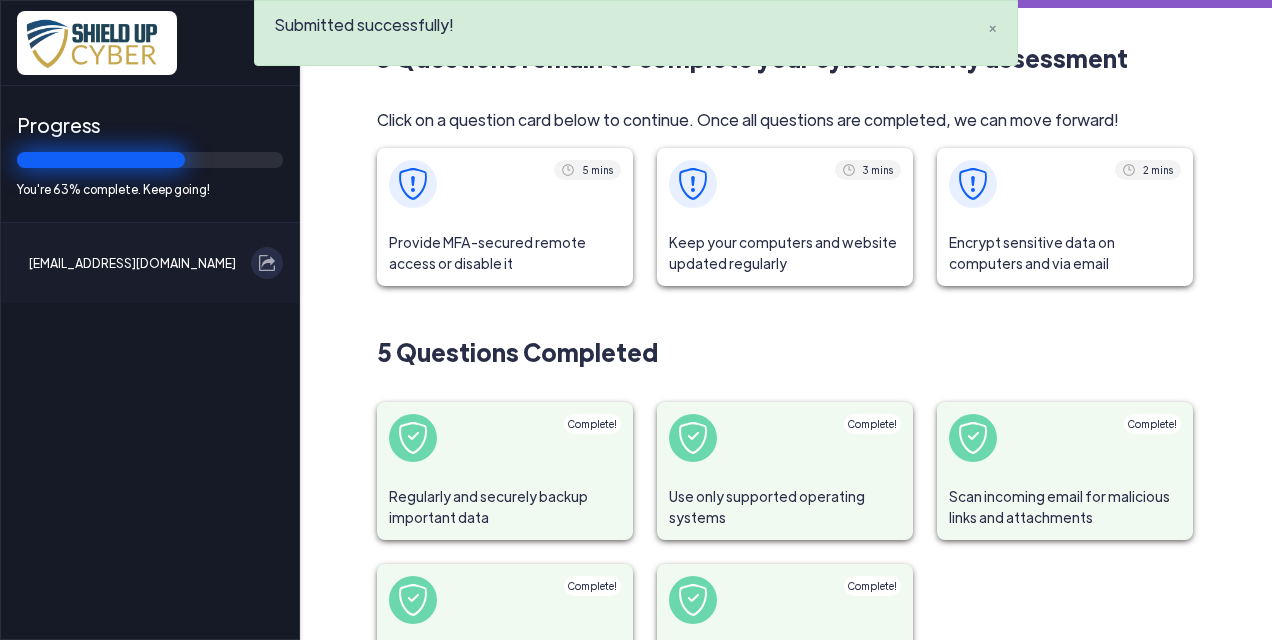click 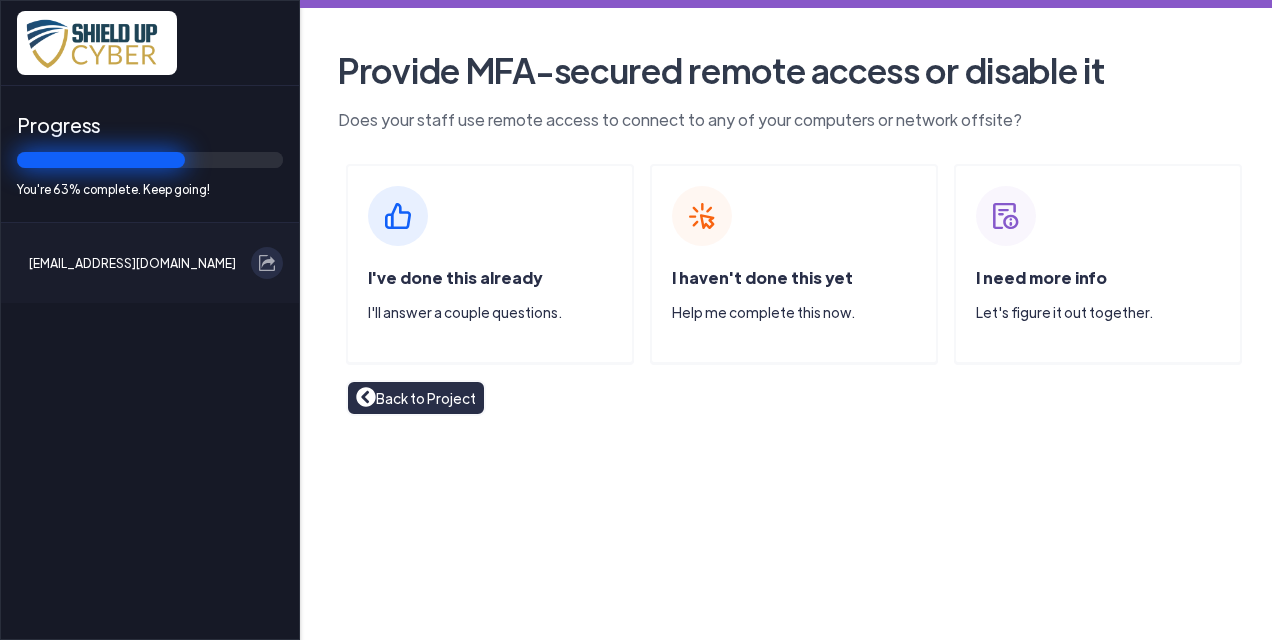 click on "I've done this already" 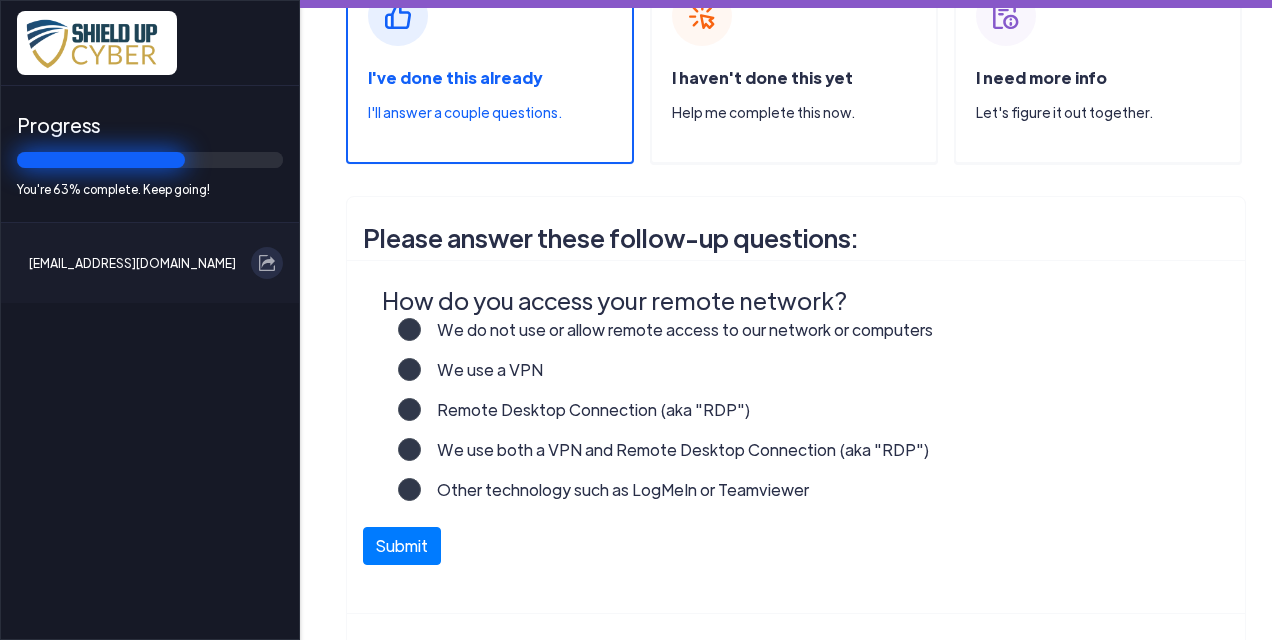 scroll, scrollTop: 272, scrollLeft: 0, axis: vertical 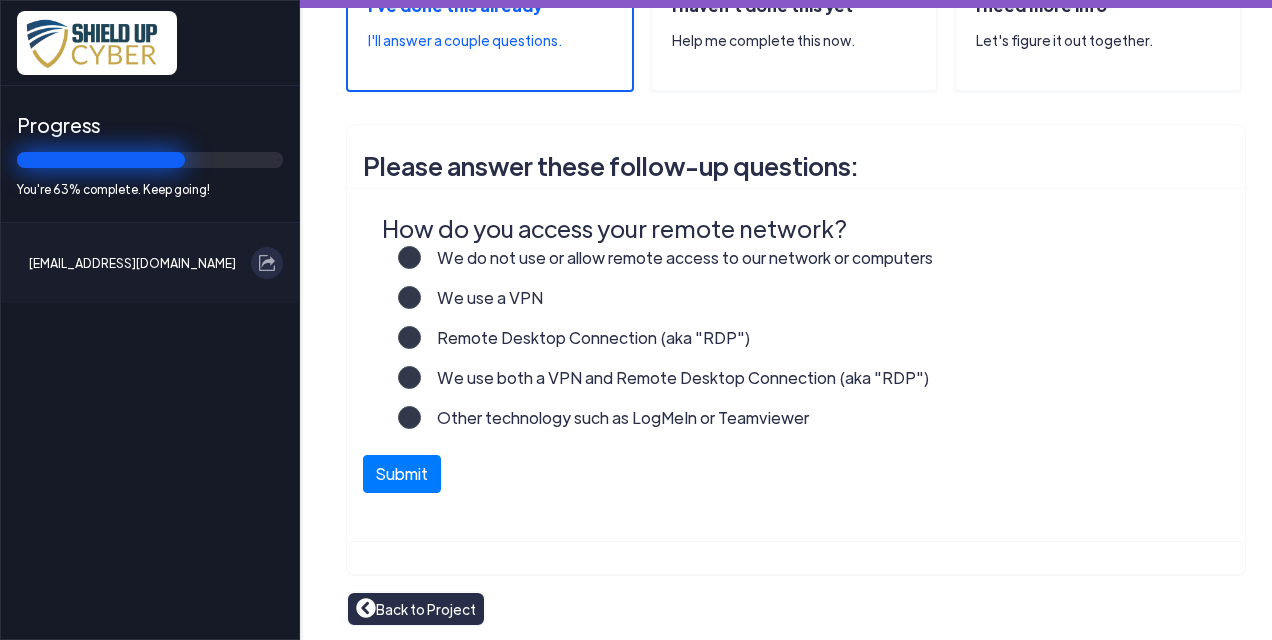 click on "We use a VPN" 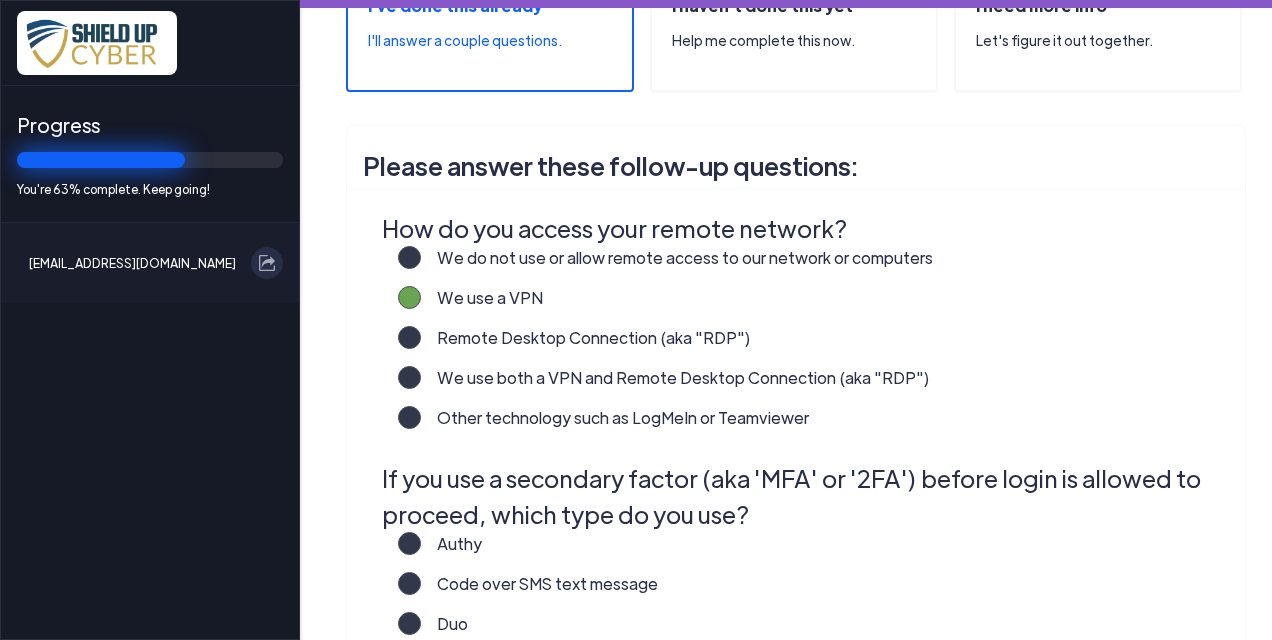 click on "Other technology such as LogMeIn or Teamviewer" 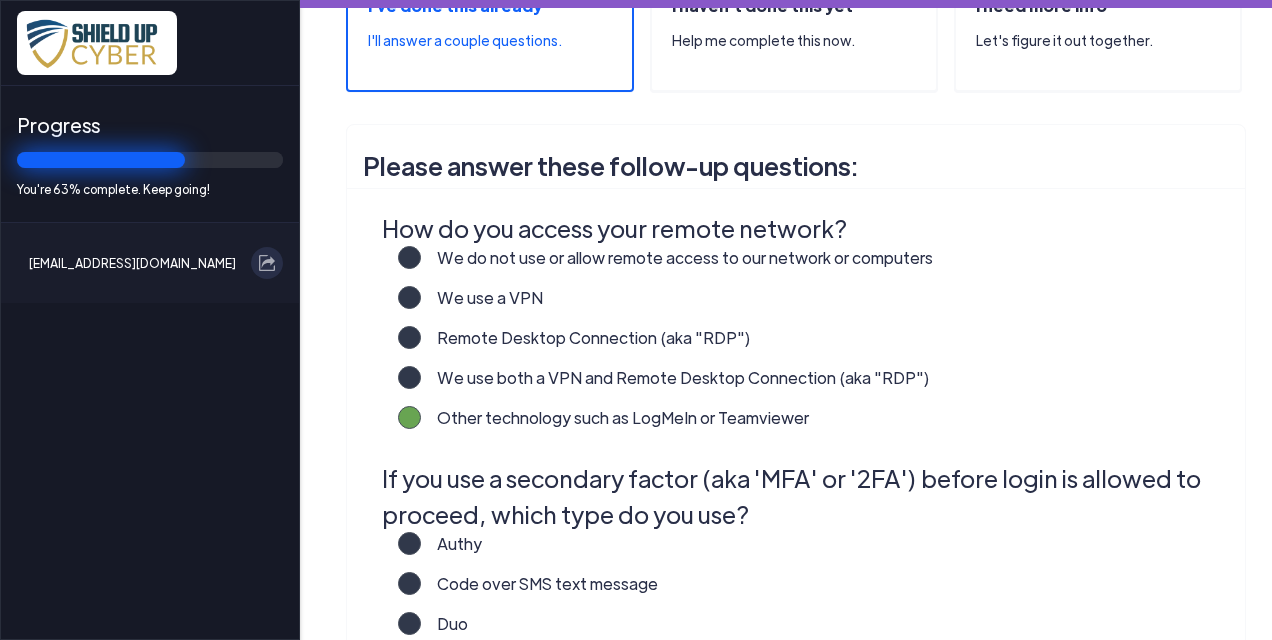 click on "We use a VPN" 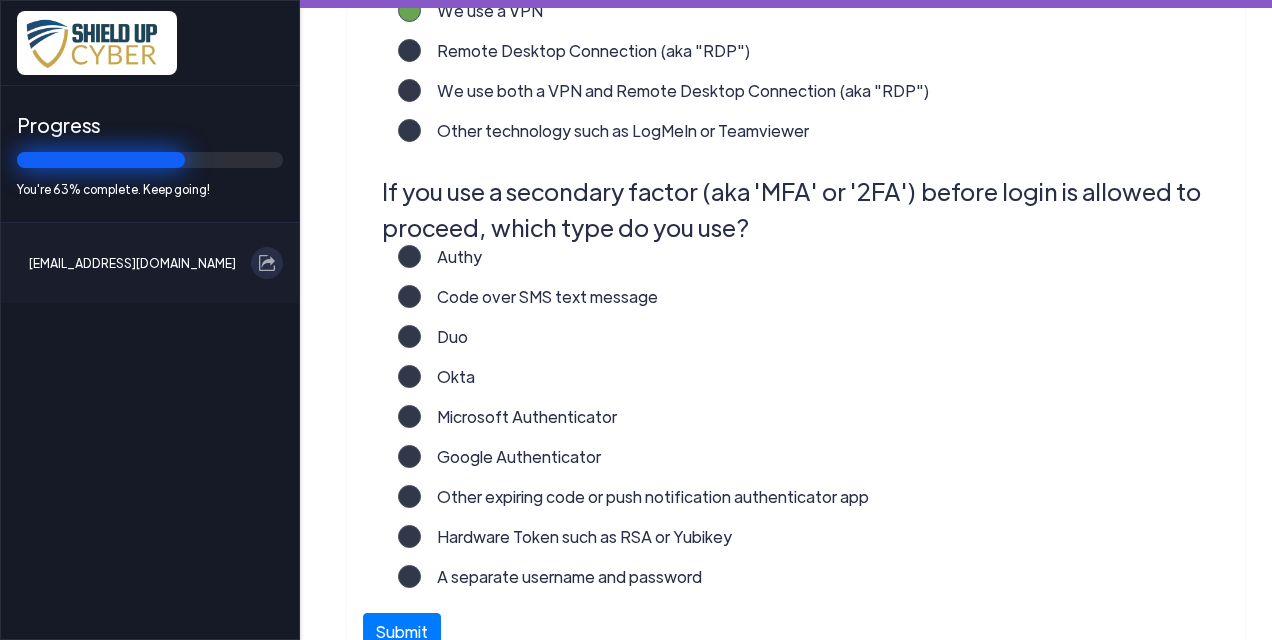 scroll, scrollTop: 572, scrollLeft: 0, axis: vertical 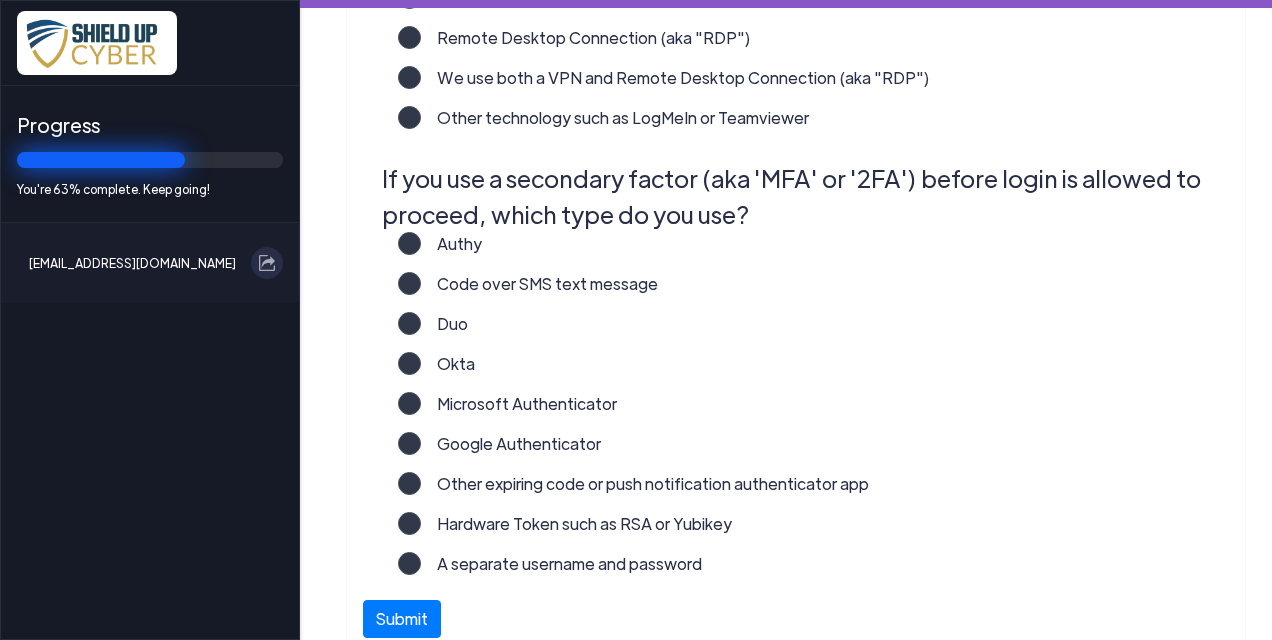 click on "Microsoft Authenticator" 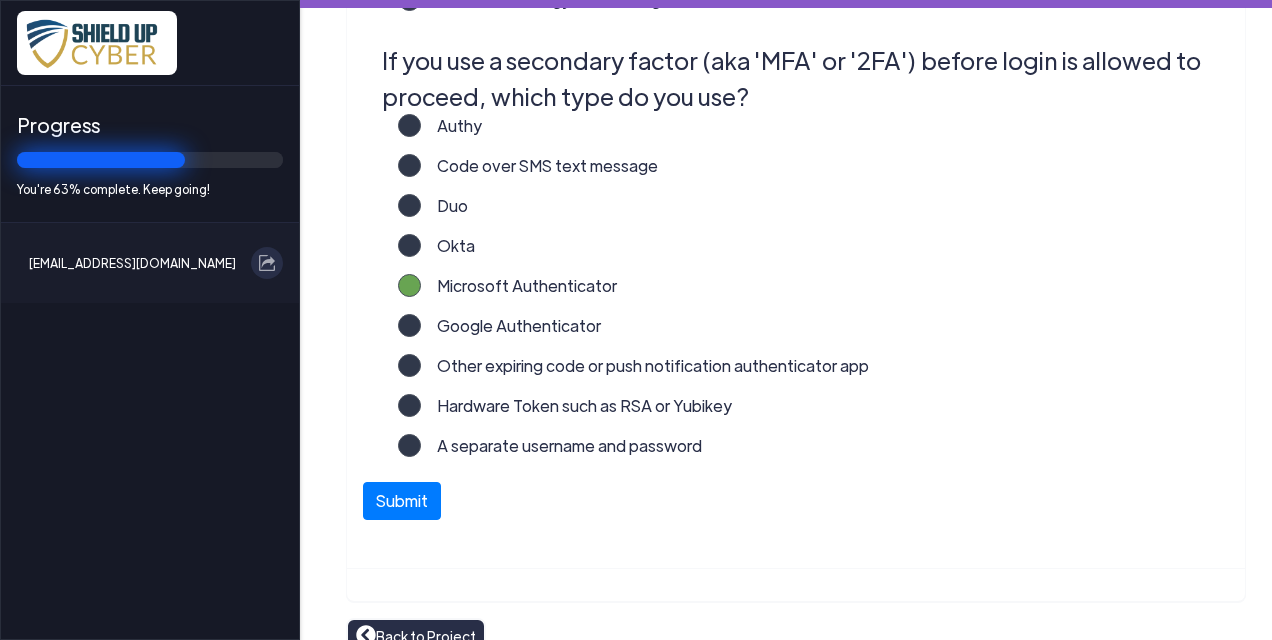 scroll, scrollTop: 718, scrollLeft: 0, axis: vertical 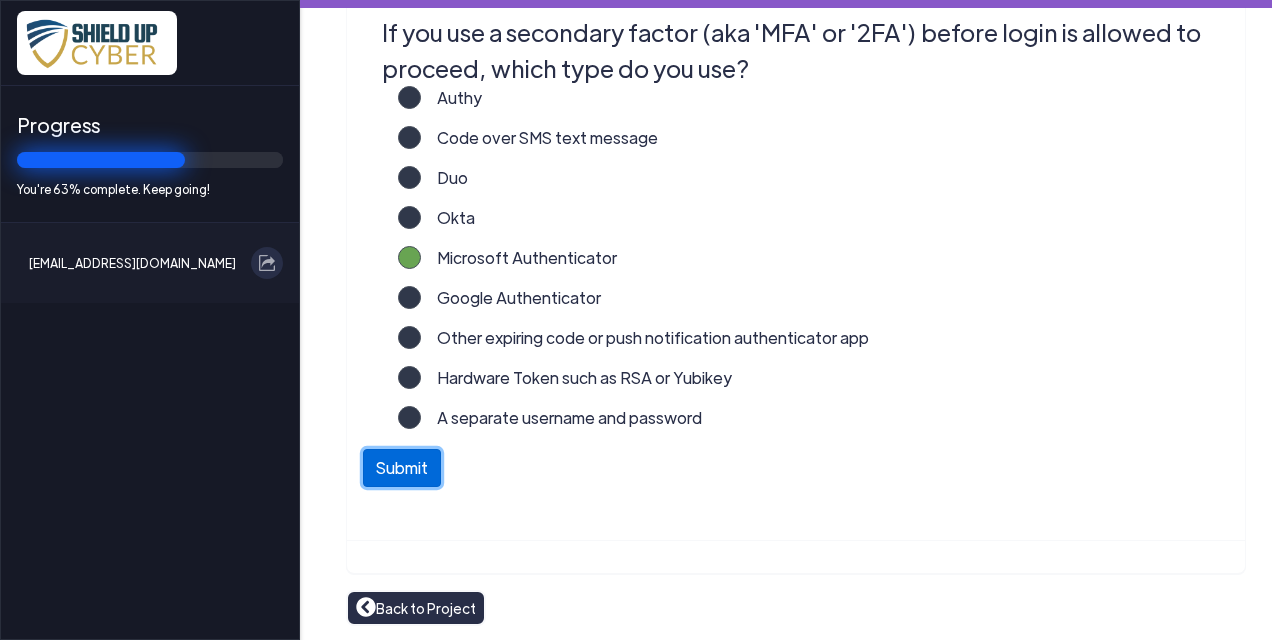 click on "Submit" 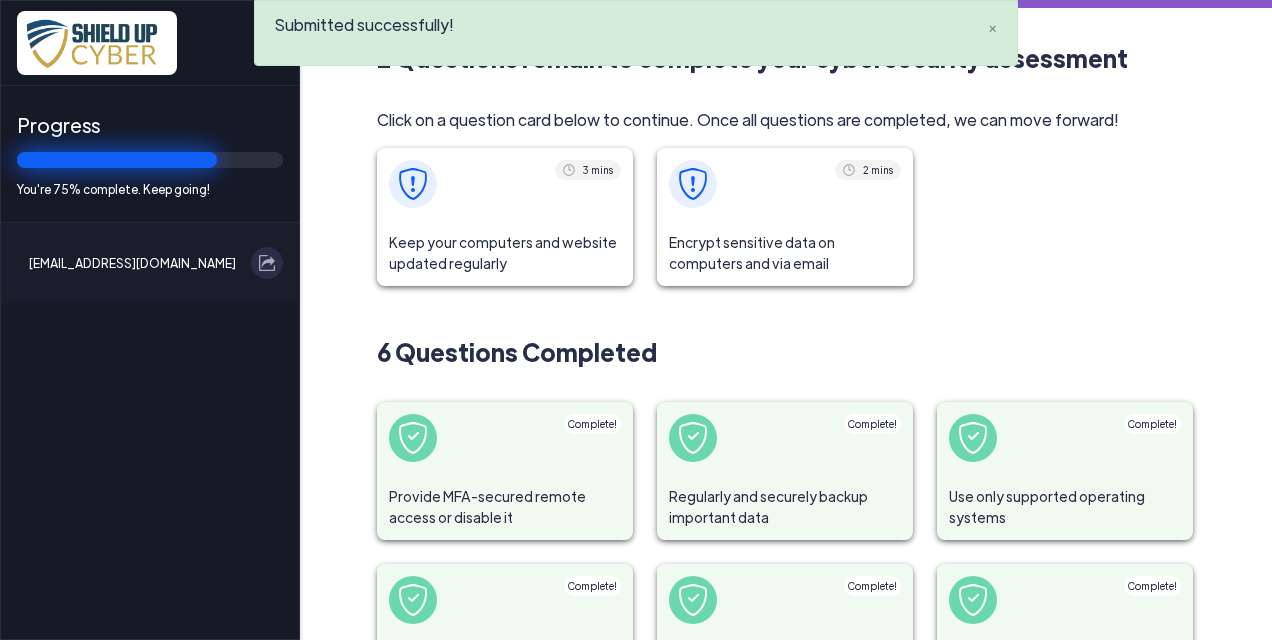 click on "Keep your computers and website updated regularly" 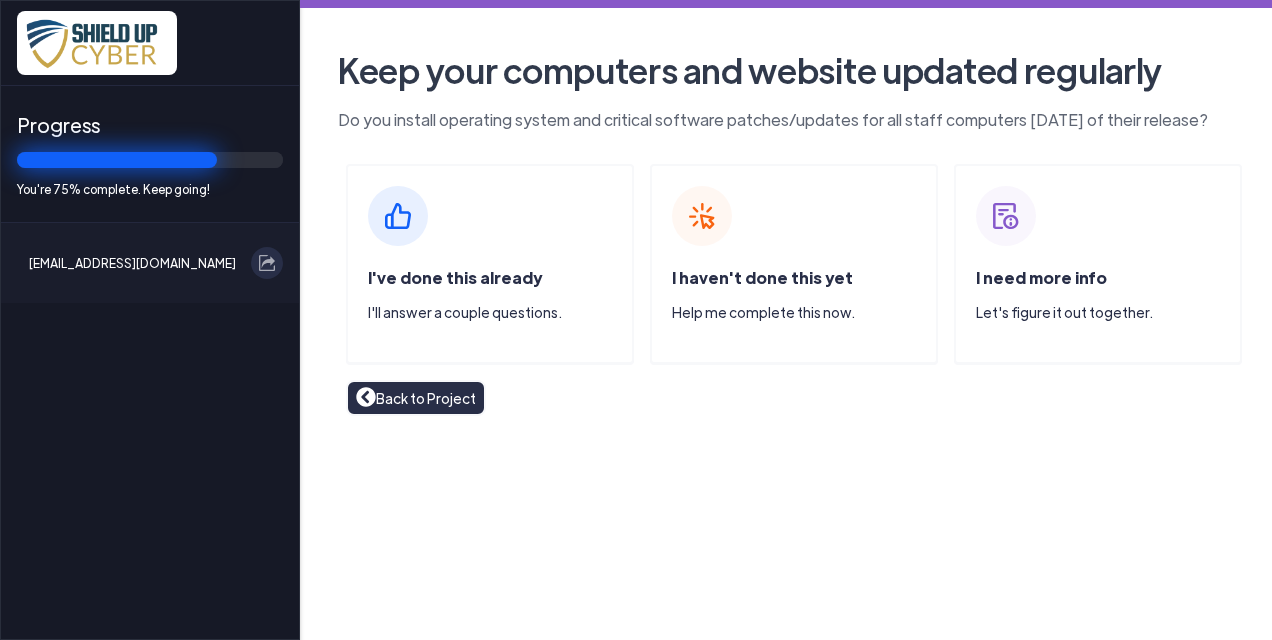 click on "I've done this already  I'll answer a couple questions." 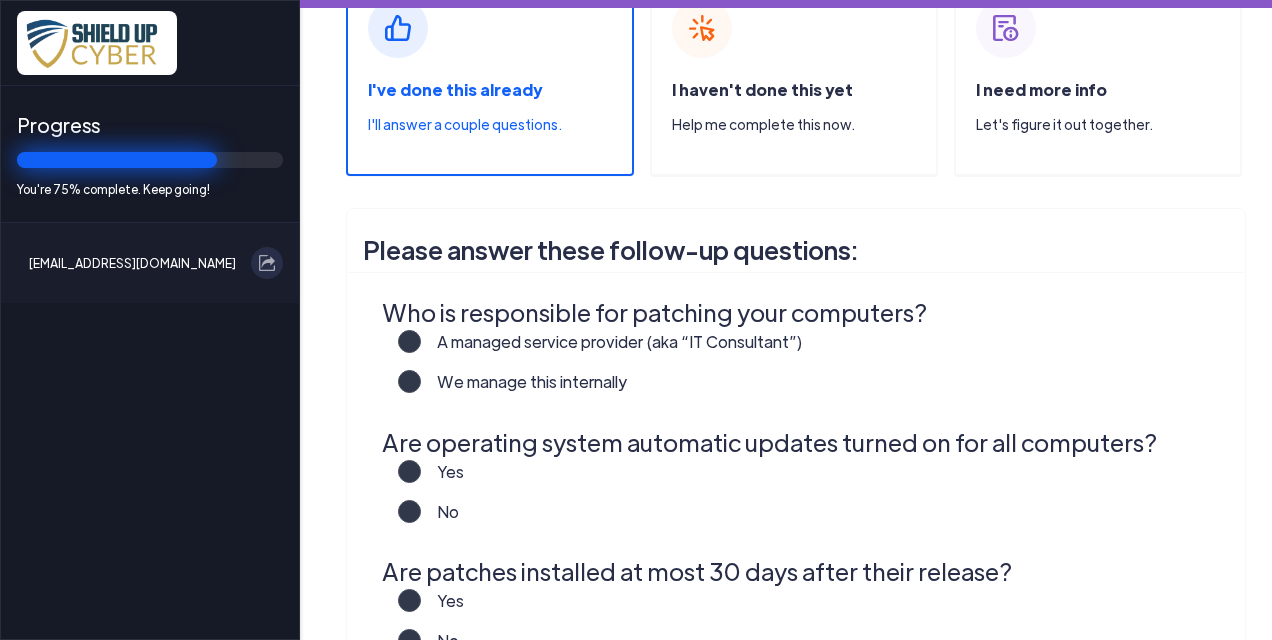 scroll, scrollTop: 200, scrollLeft: 0, axis: vertical 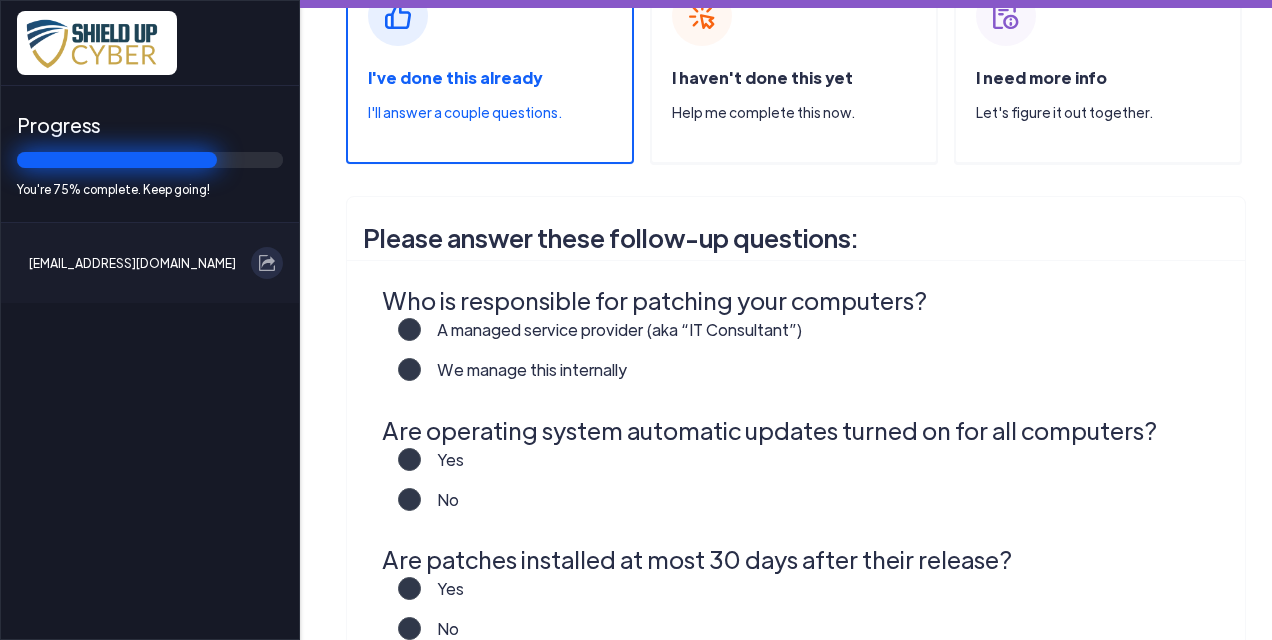 click on "A managed service provider (aka “IT Consultant”)" 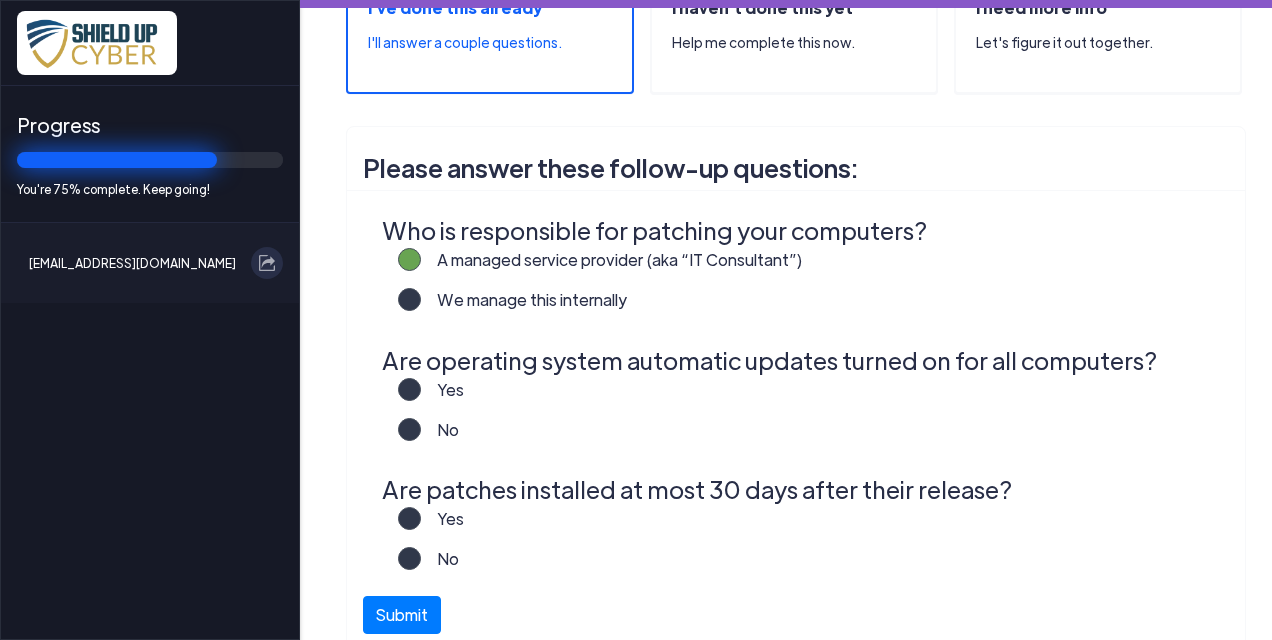 scroll, scrollTop: 400, scrollLeft: 0, axis: vertical 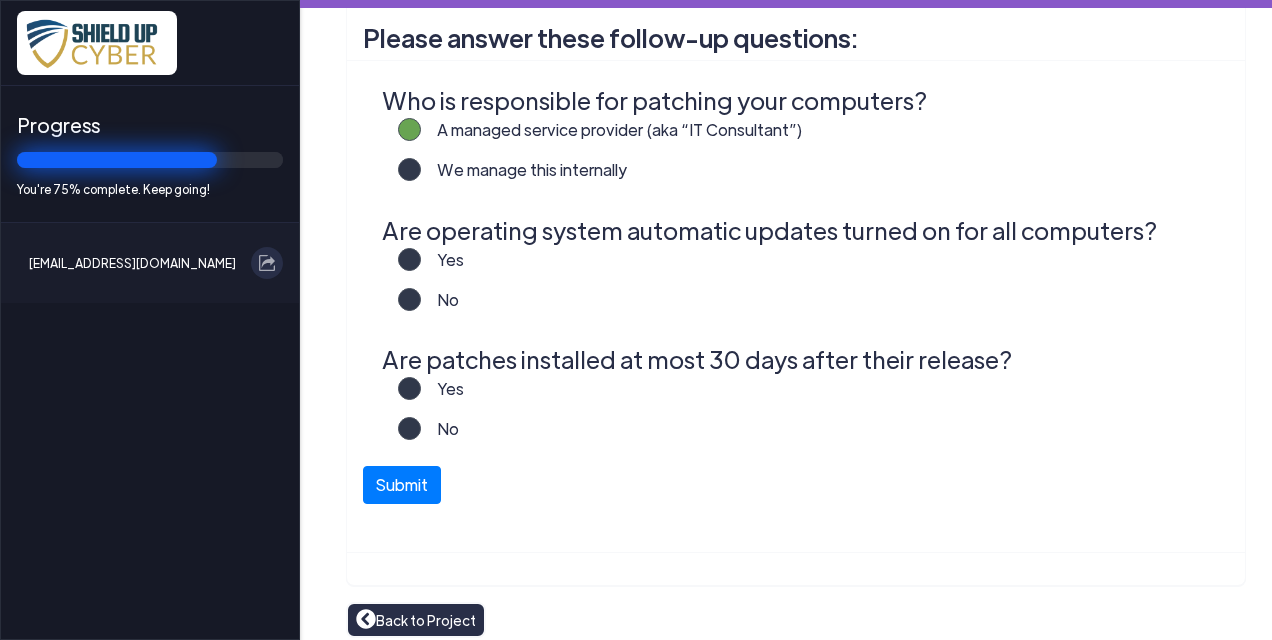 click on "Yes" 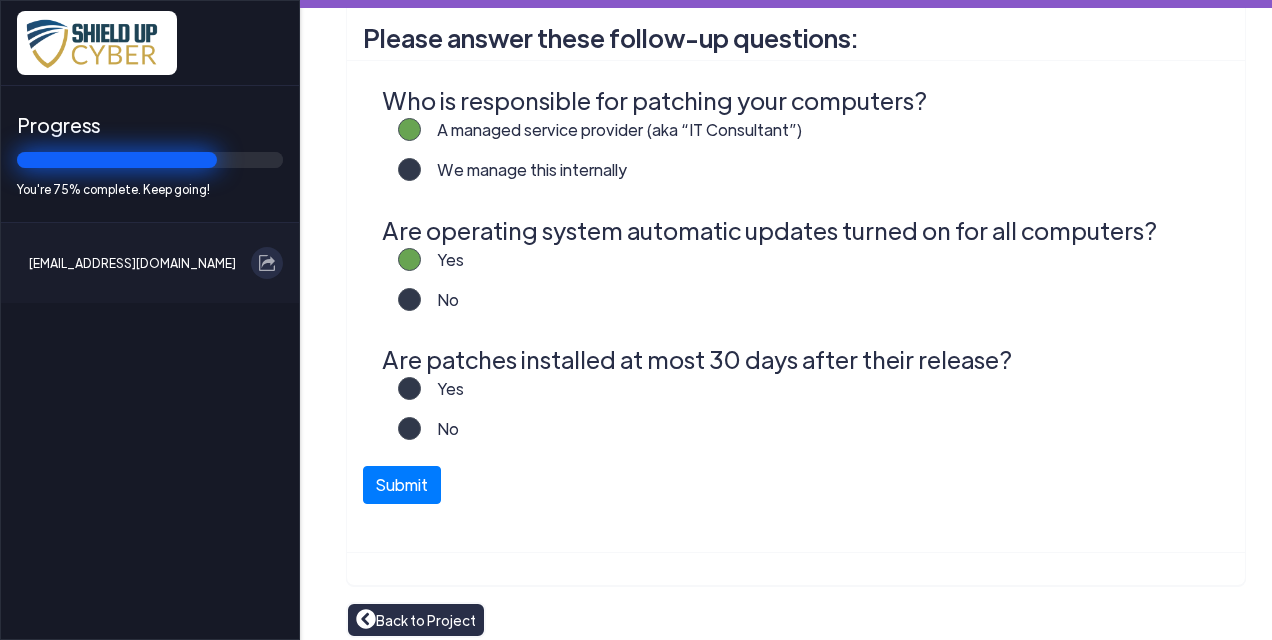 click on "Yes" 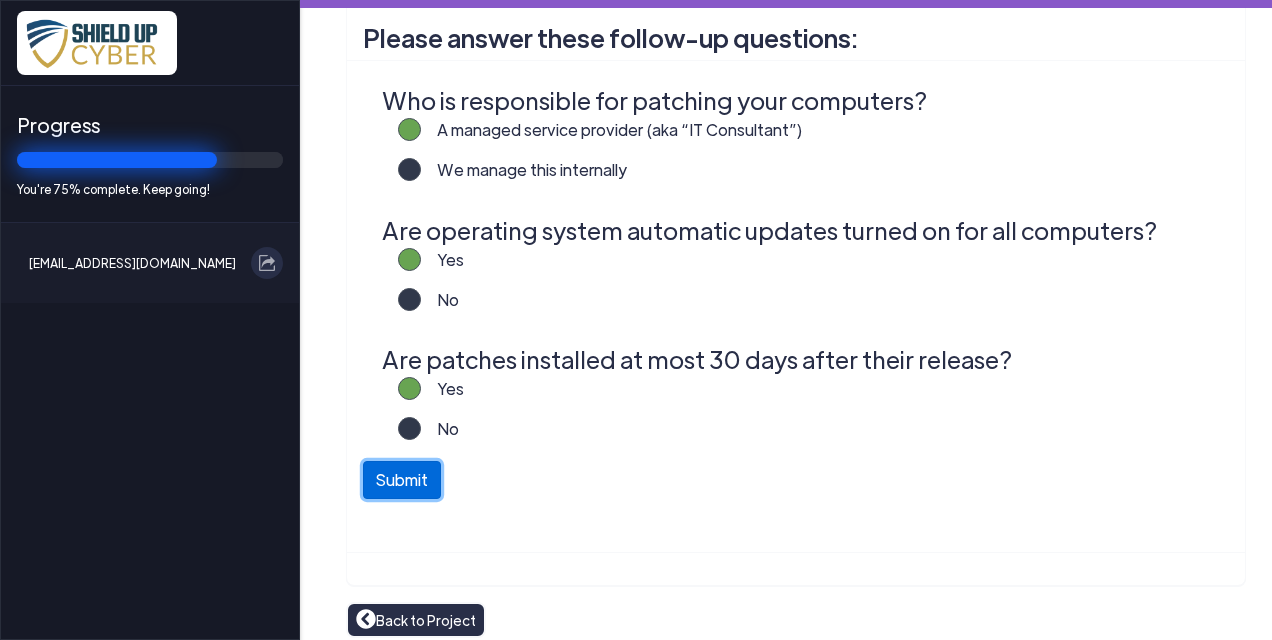 click on "Submit" 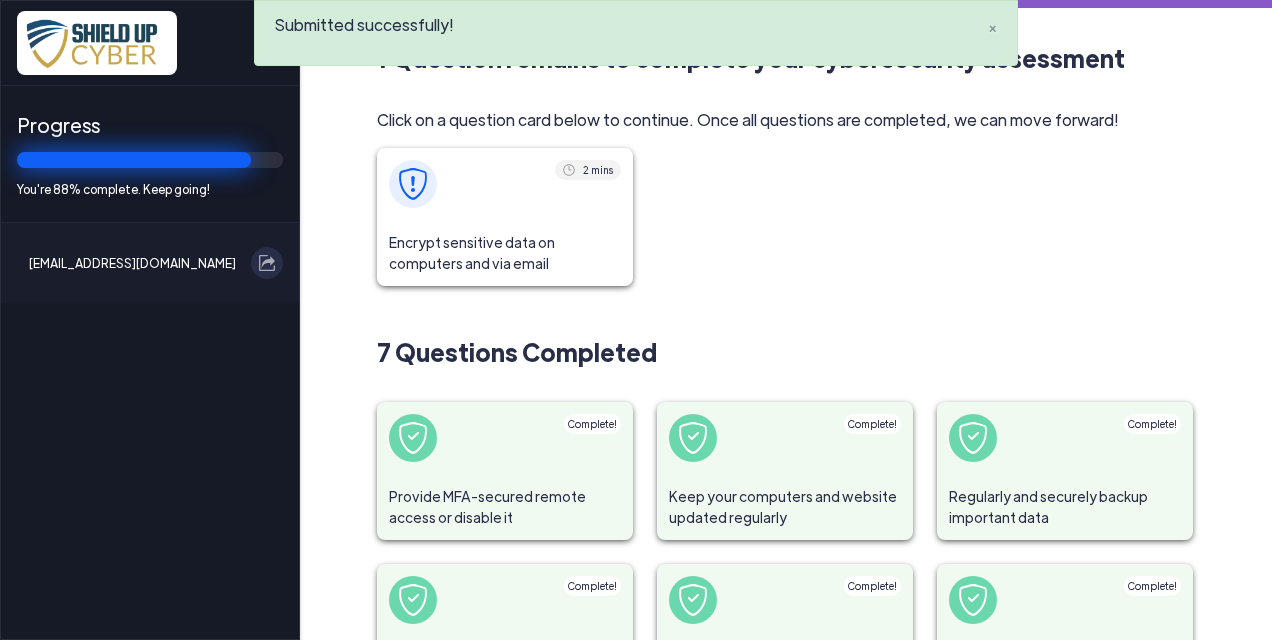 click on "2 mins Encrypt sensitive data on computers and via email" 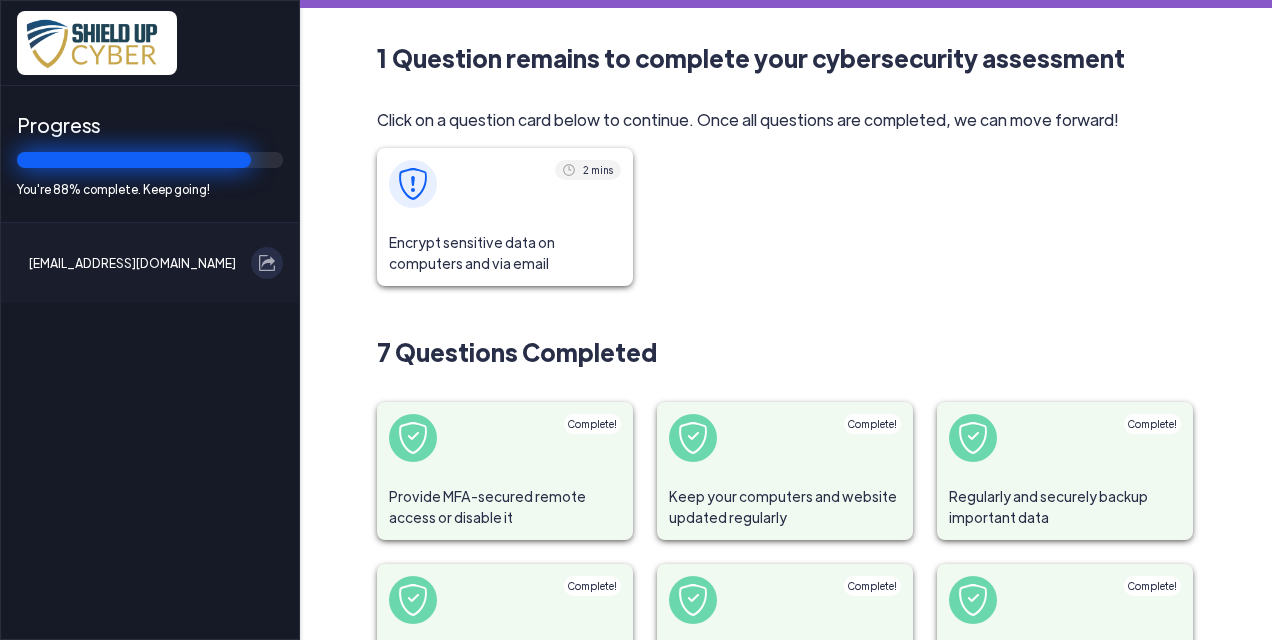 click 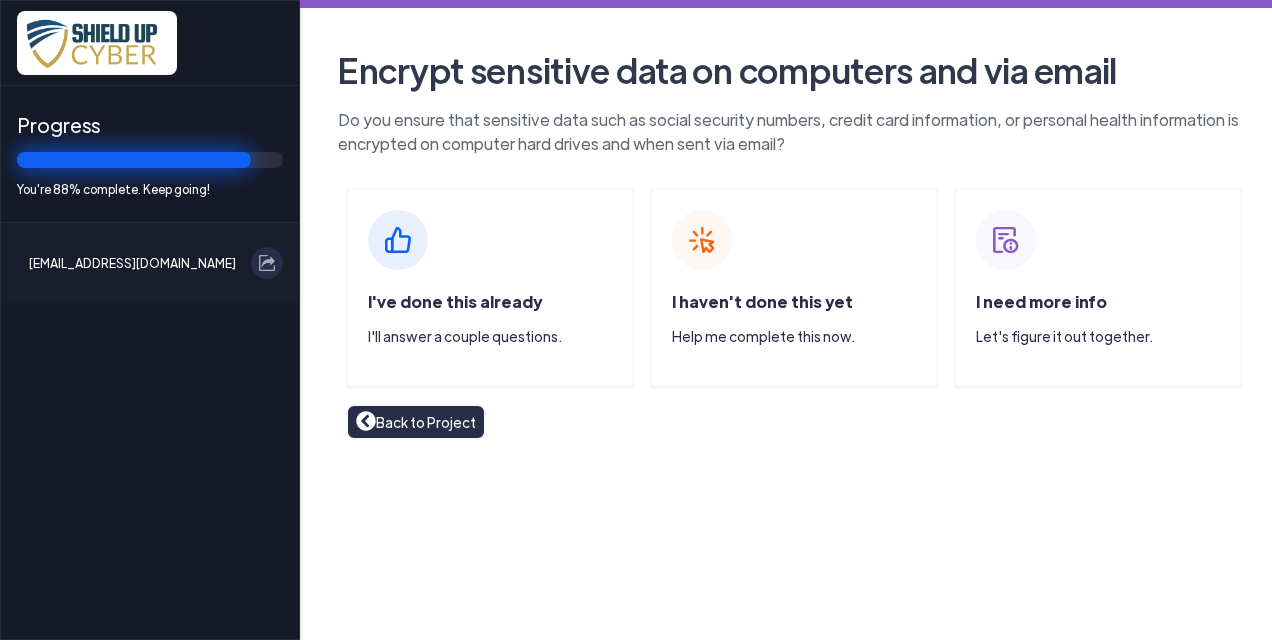 click on "I've done this already  I'll answer a couple questions." 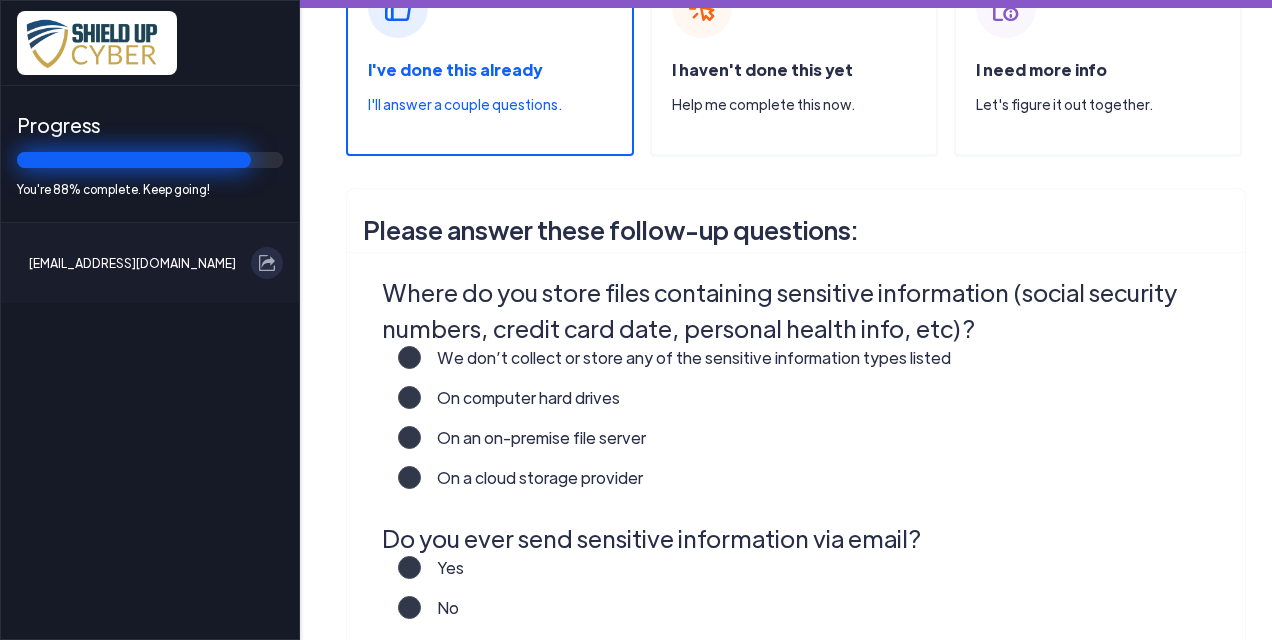 scroll, scrollTop: 300, scrollLeft: 0, axis: vertical 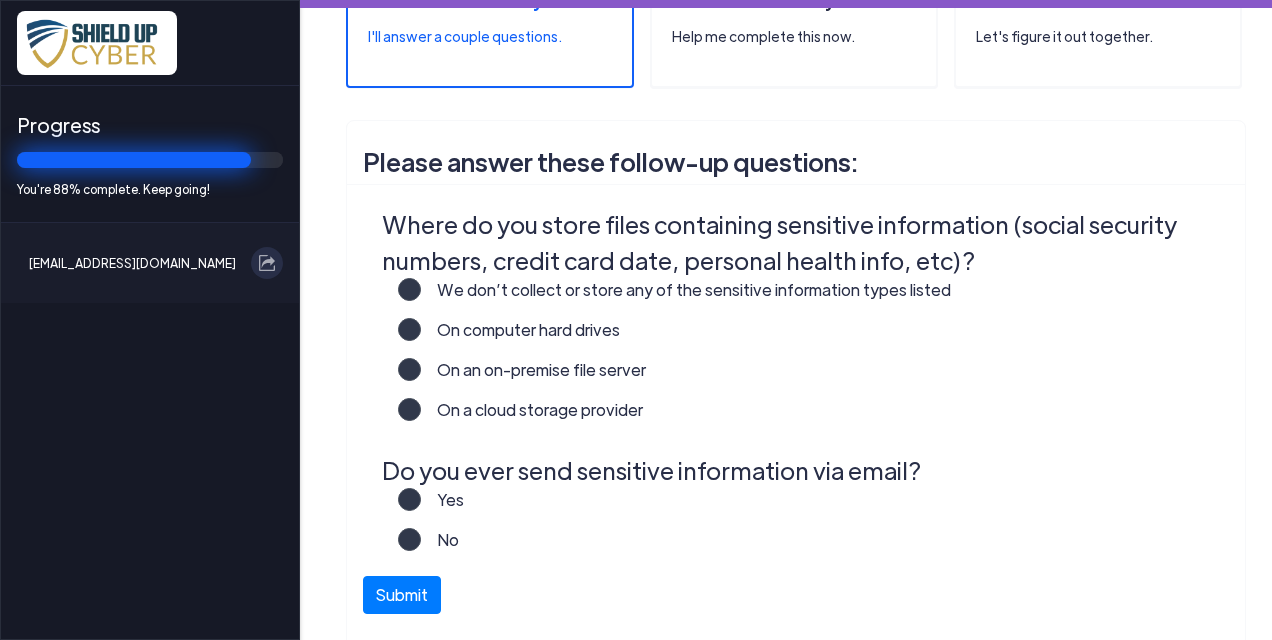 click on "Yes" 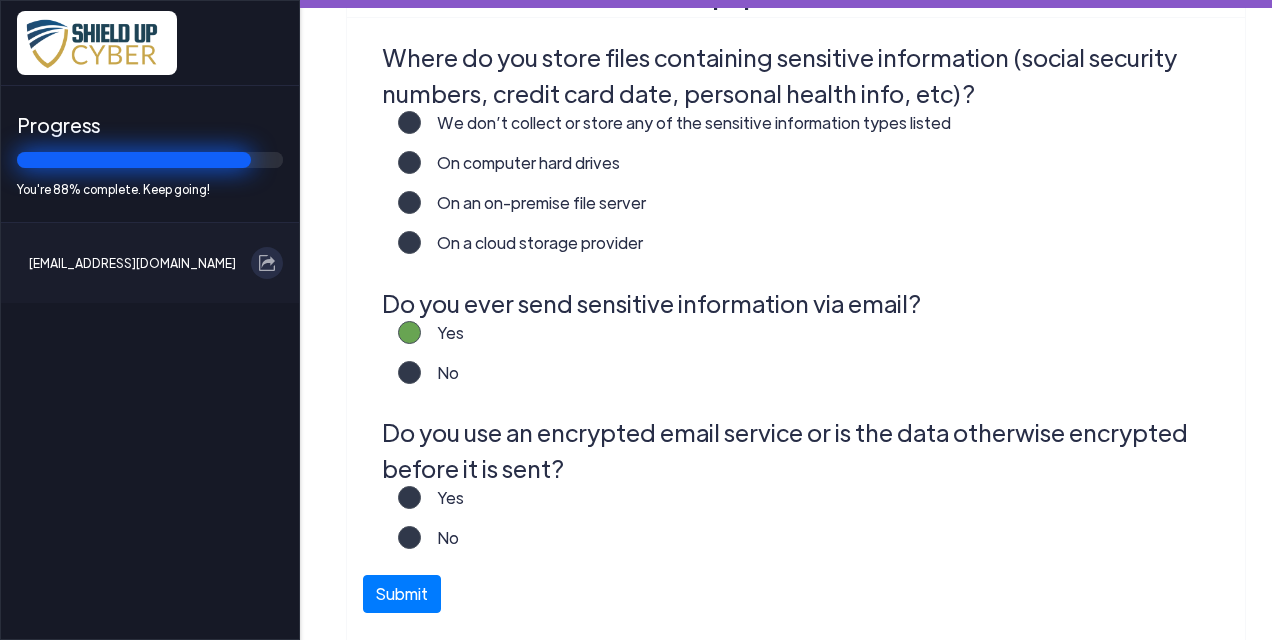 scroll, scrollTop: 500, scrollLeft: 0, axis: vertical 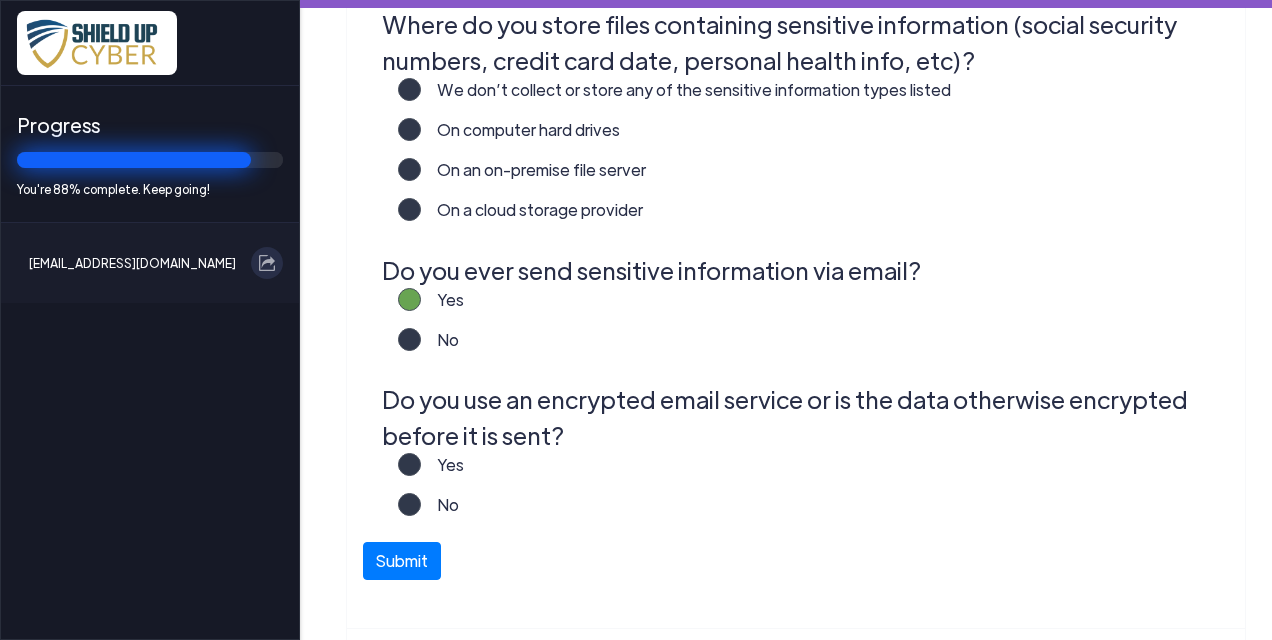 click on "Yes" 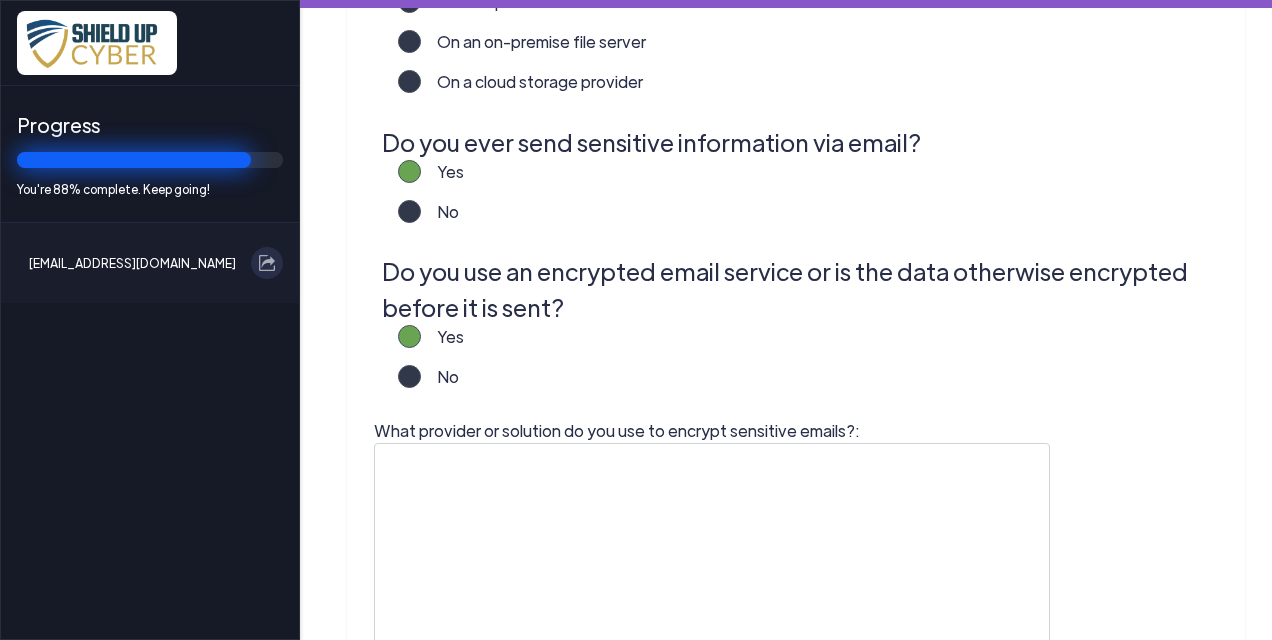 scroll, scrollTop: 700, scrollLeft: 0, axis: vertical 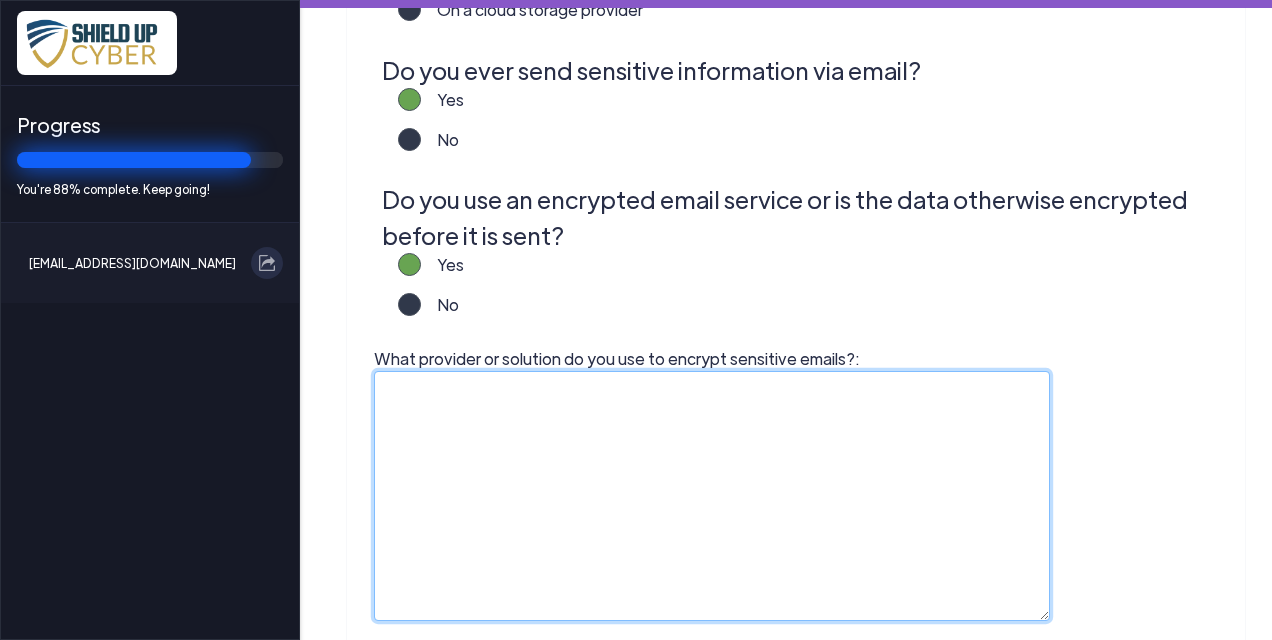 click on "What provider or solution do you use to encrypt sensitive emails?:" 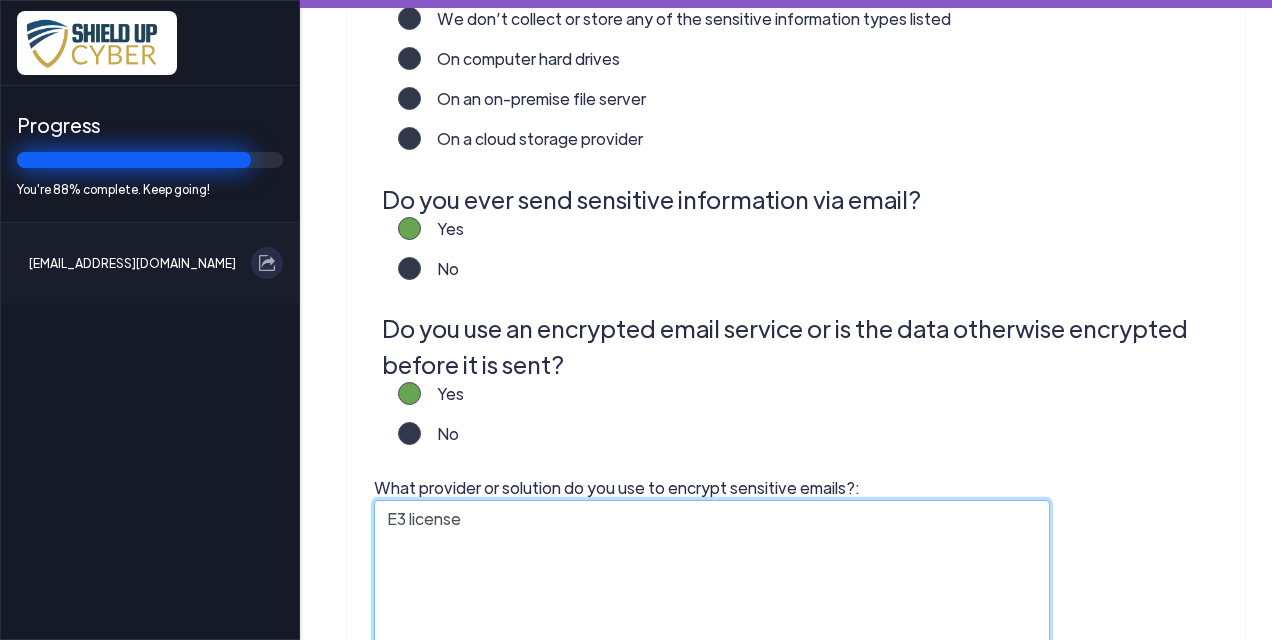 scroll, scrollTop: 500, scrollLeft: 0, axis: vertical 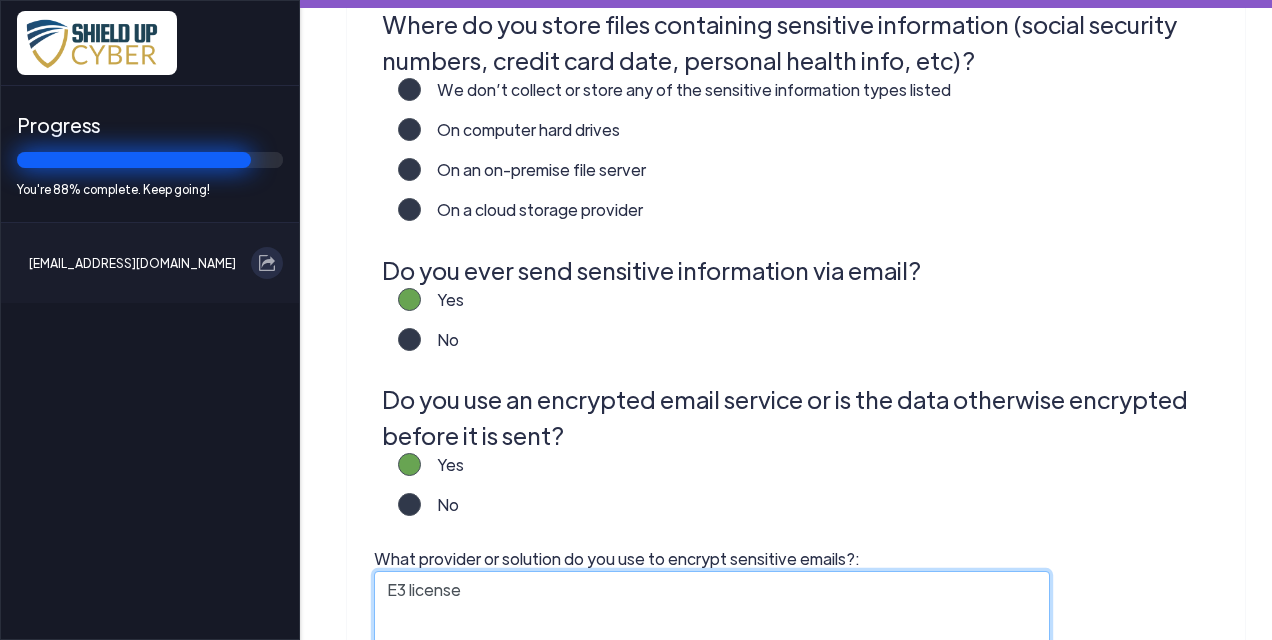 type on "E3 license" 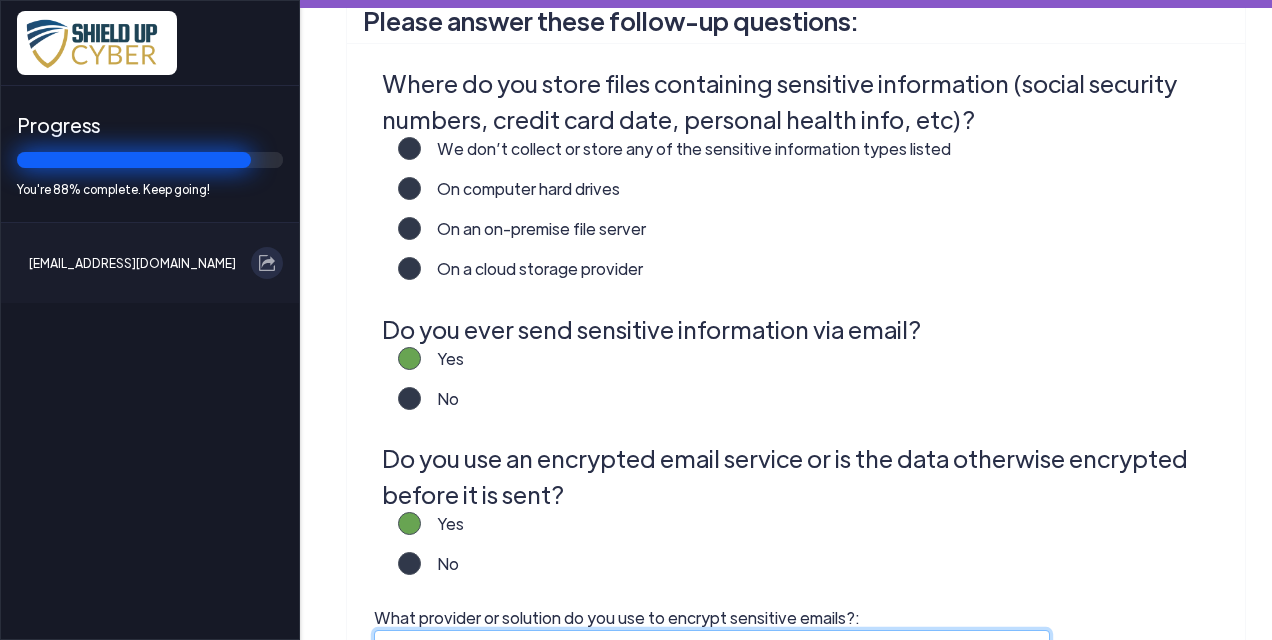 scroll, scrollTop: 400, scrollLeft: 0, axis: vertical 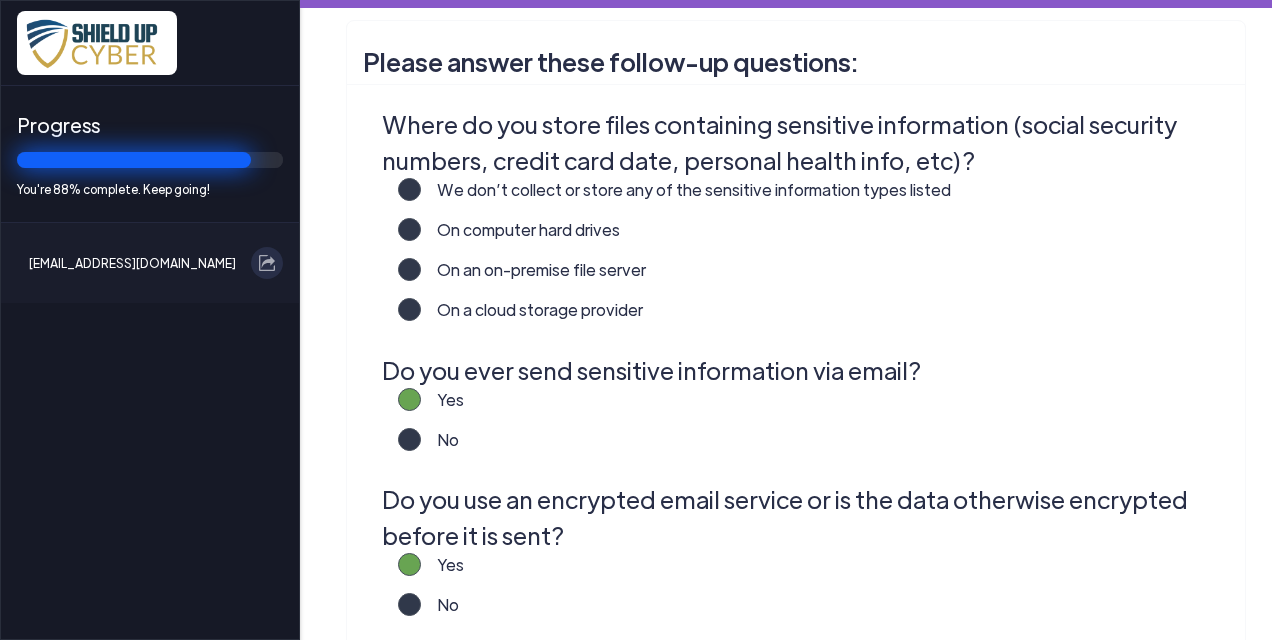 click on "On a cloud storage provider" 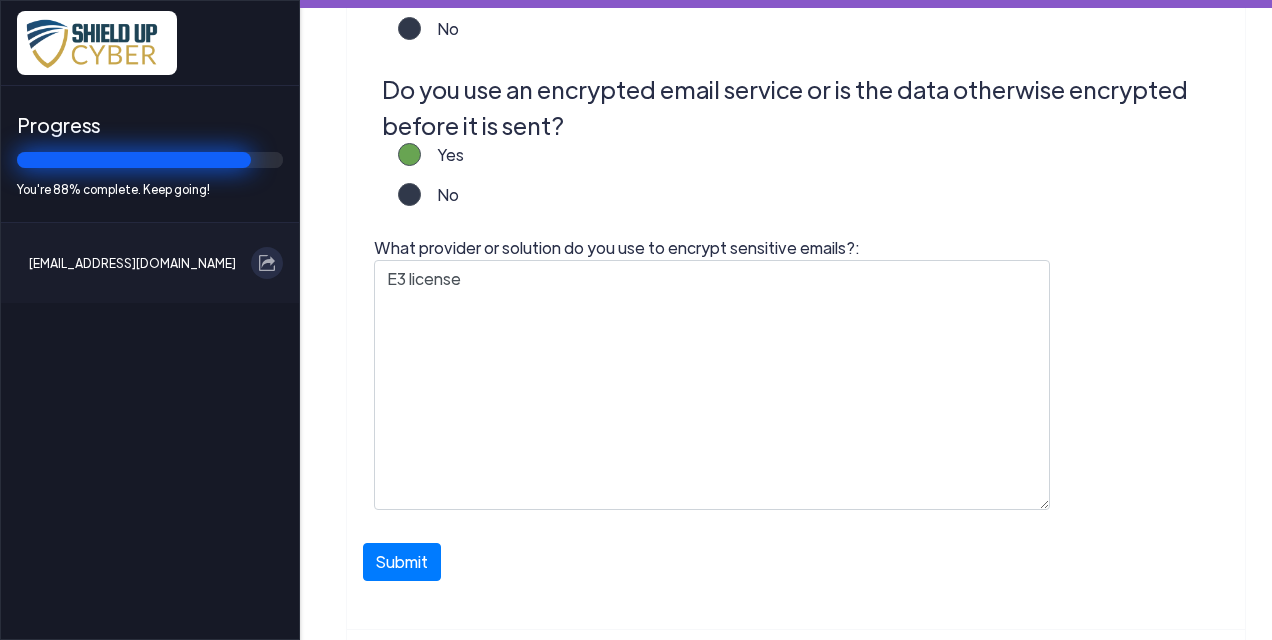scroll, scrollTop: 1029, scrollLeft: 0, axis: vertical 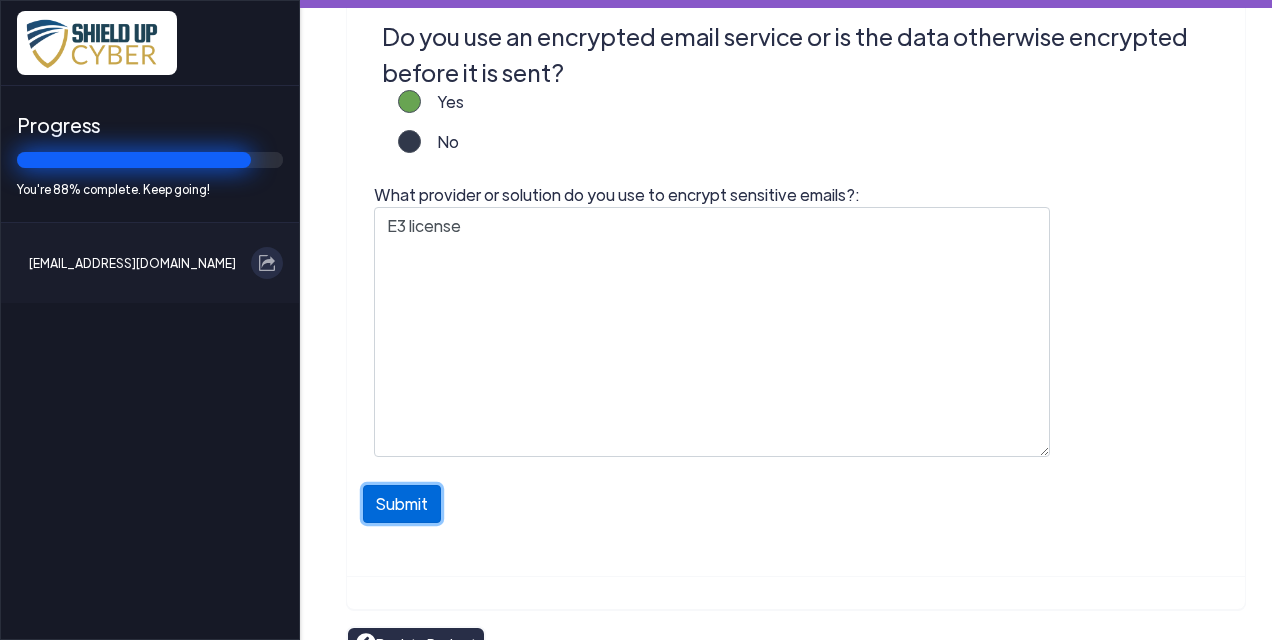 click on "Submit" 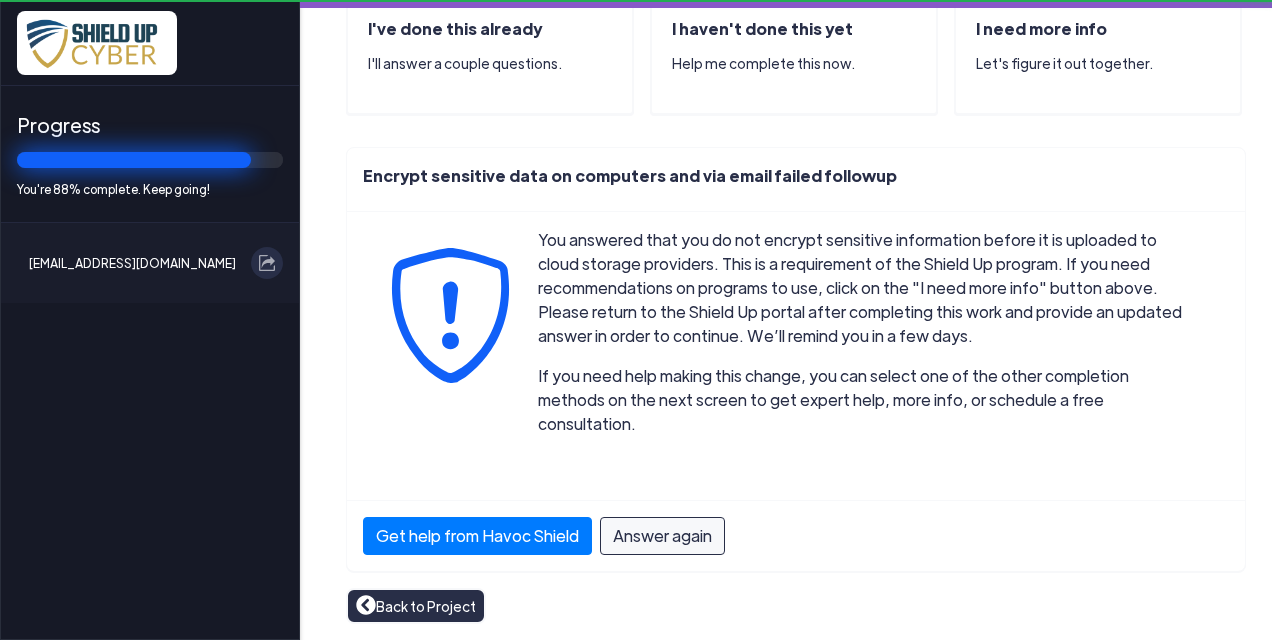 scroll, scrollTop: 247, scrollLeft: 0, axis: vertical 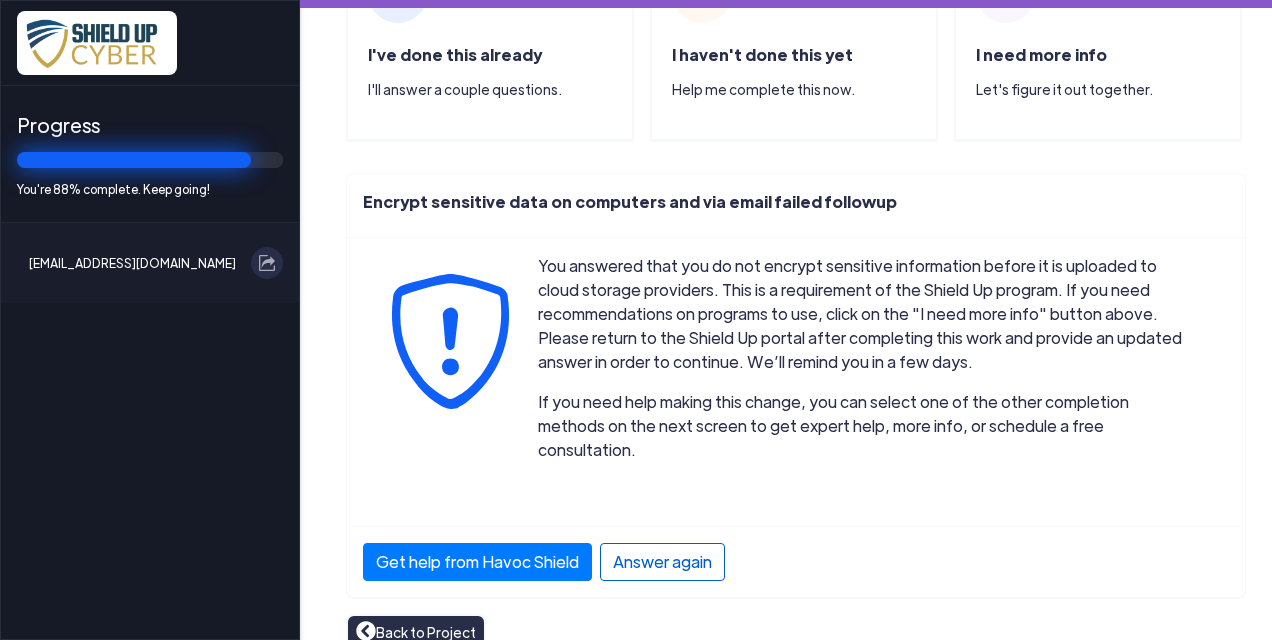 click on "Answer again" 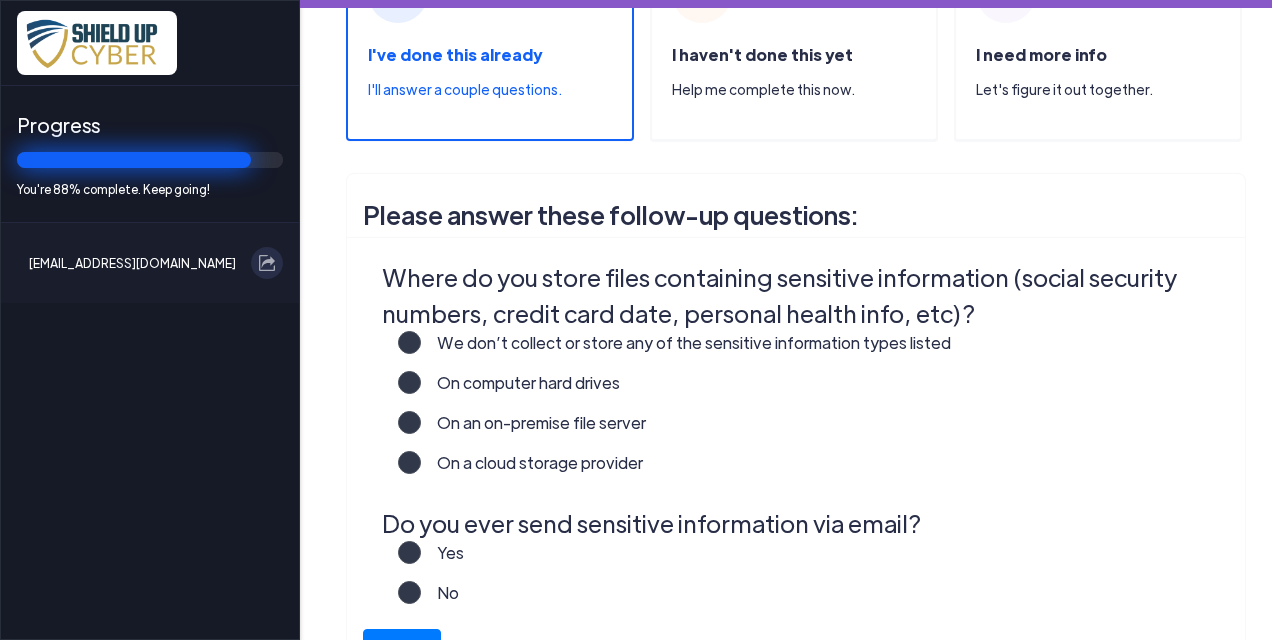 scroll, scrollTop: 422, scrollLeft: 0, axis: vertical 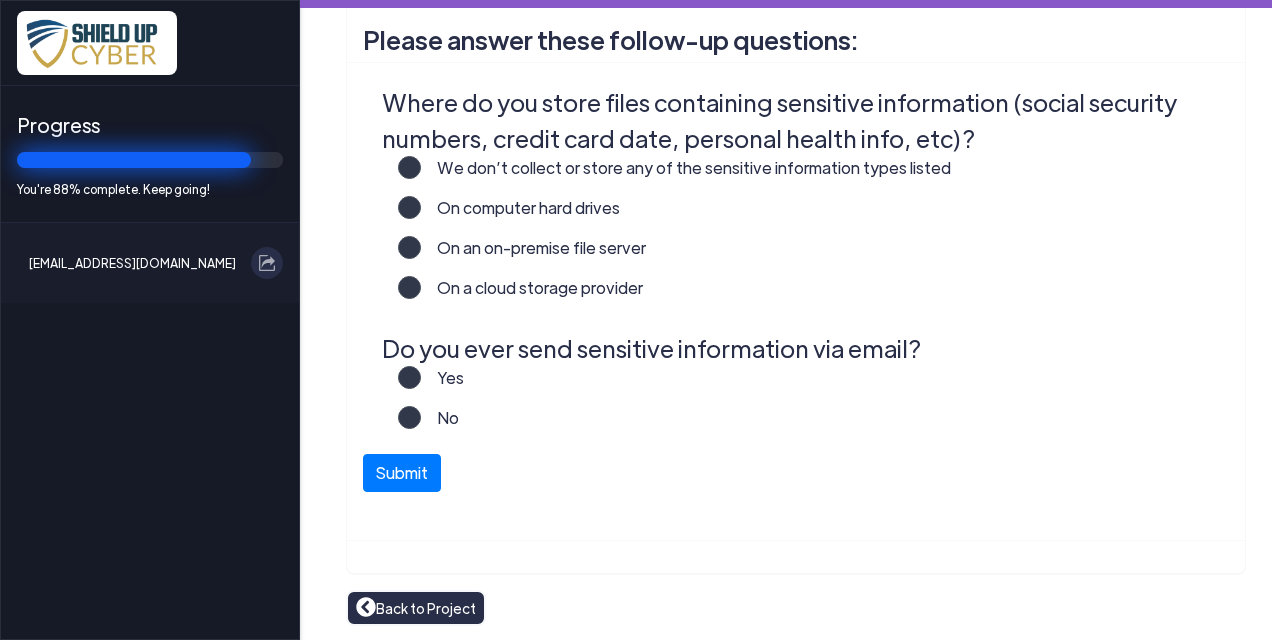 click on "On a cloud storage provider" 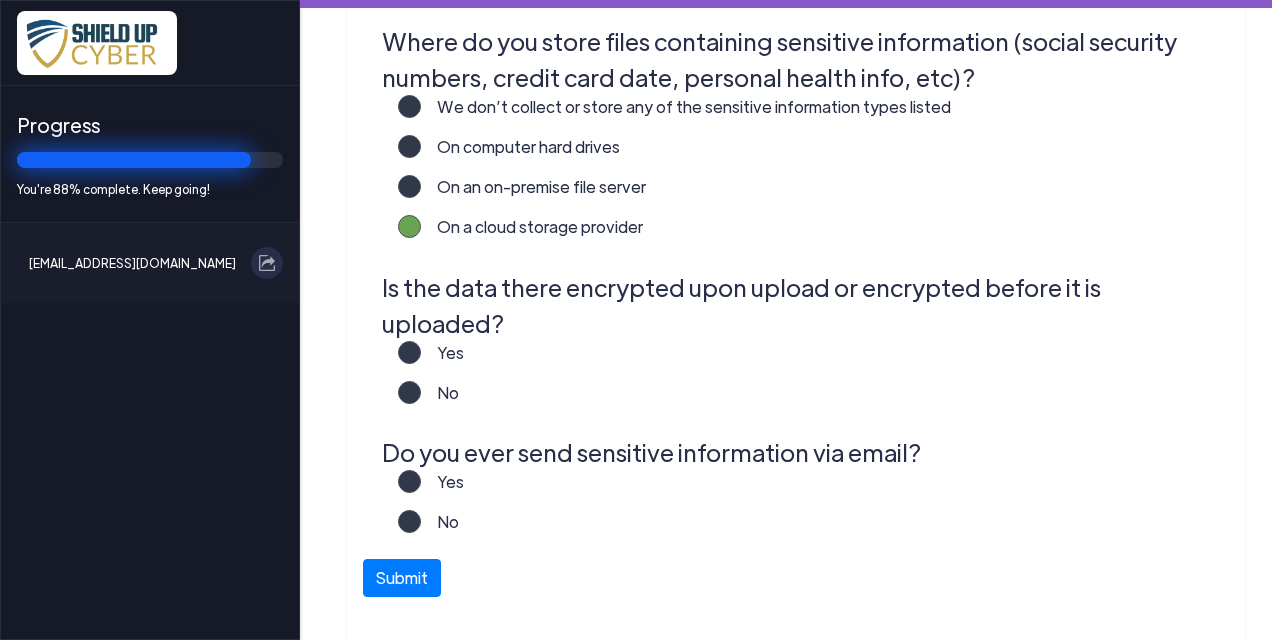scroll, scrollTop: 452, scrollLeft: 0, axis: vertical 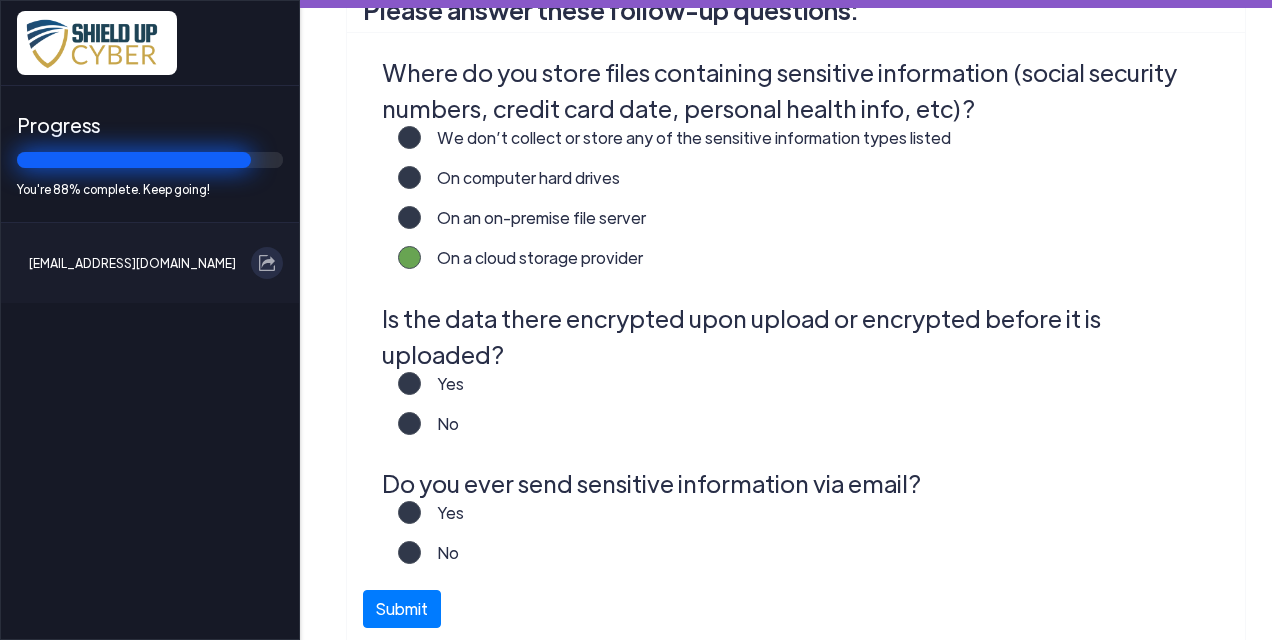 click on "We don’t collect or store any of the sensitive information types listed" 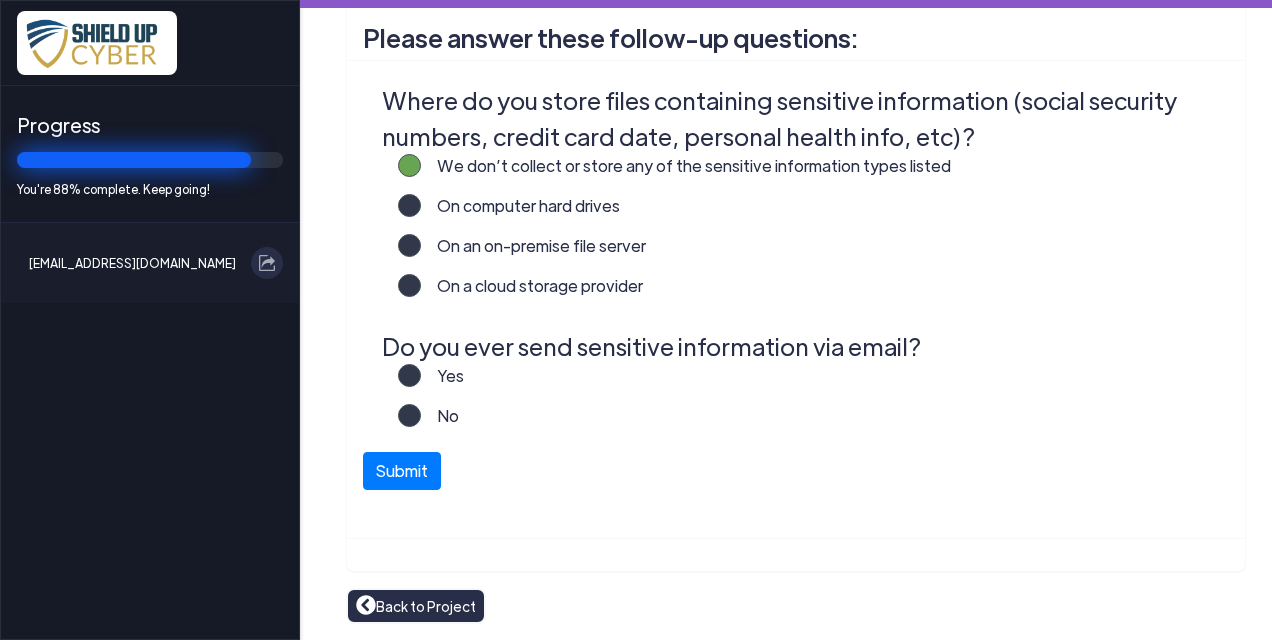 scroll, scrollTop: 422, scrollLeft: 0, axis: vertical 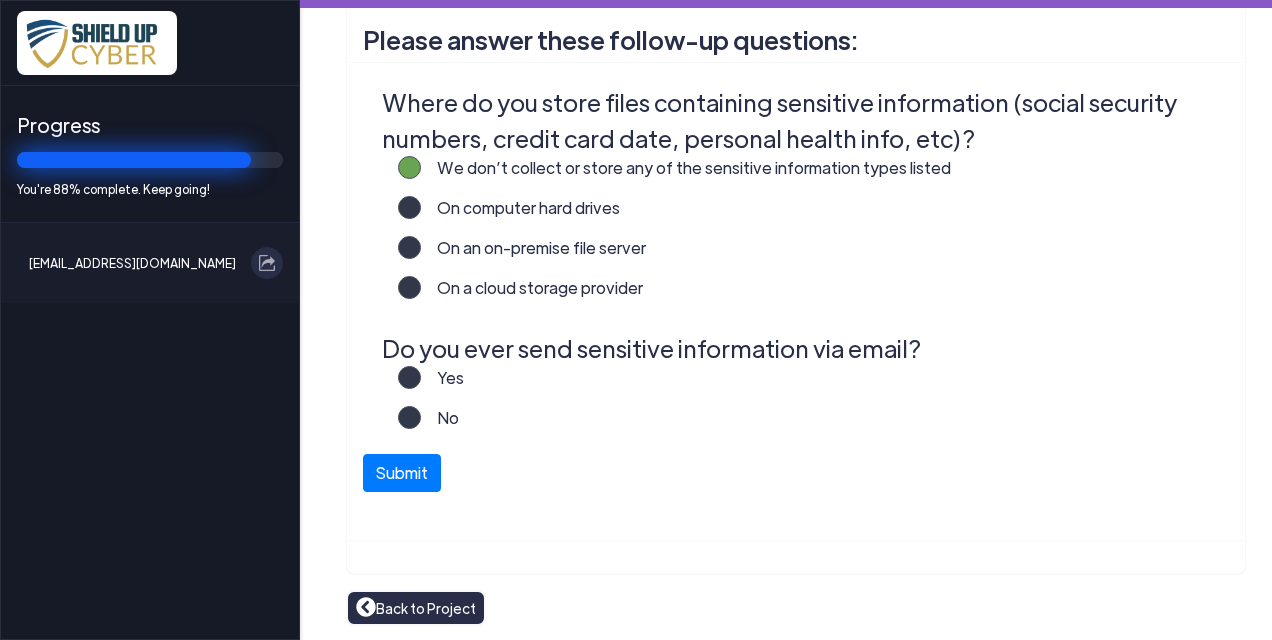 click on "Yes" 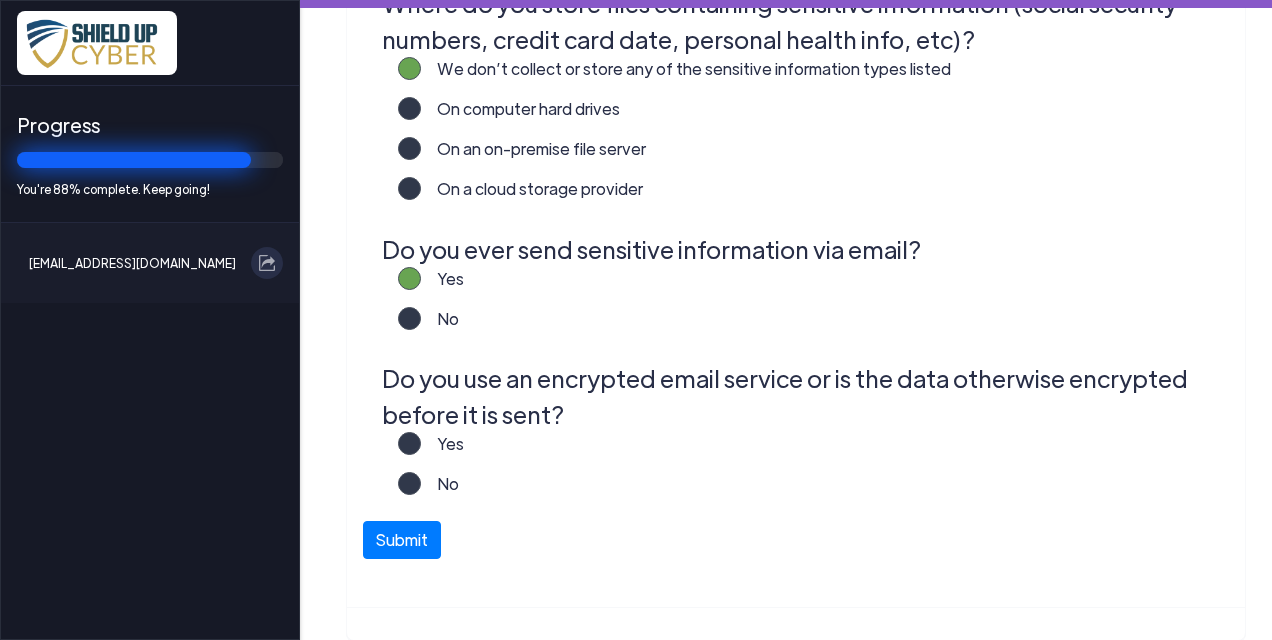 scroll, scrollTop: 552, scrollLeft: 0, axis: vertical 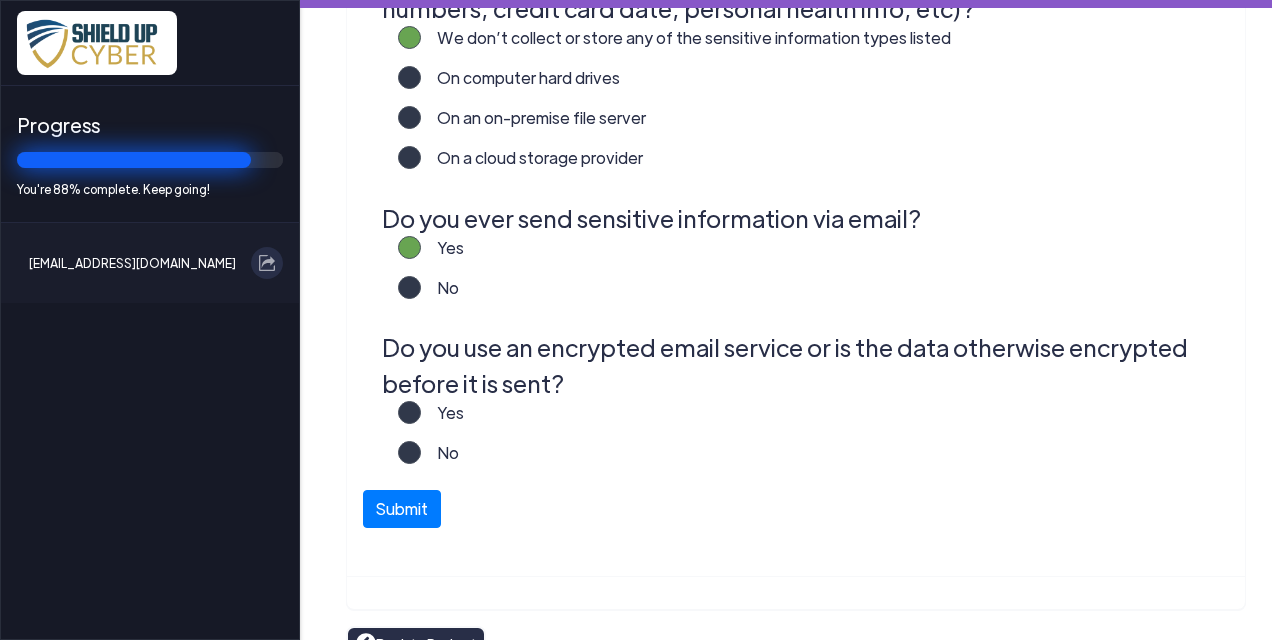 click 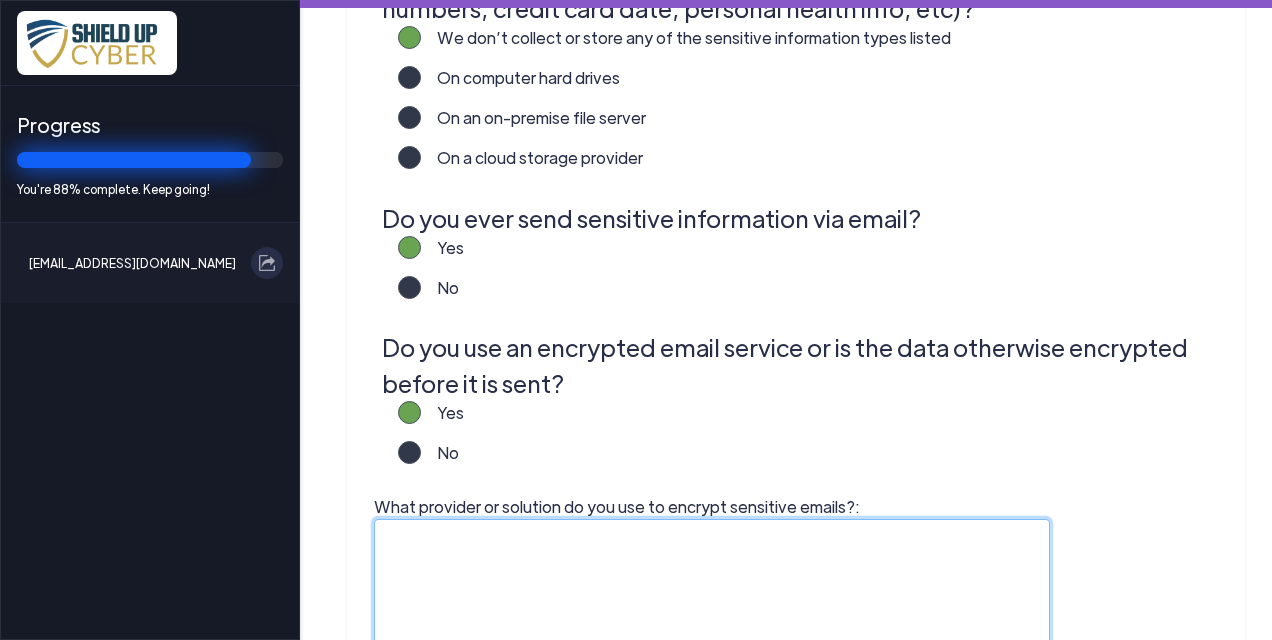 click on "What provider or solution do you use to encrypt sensitive emails?:" 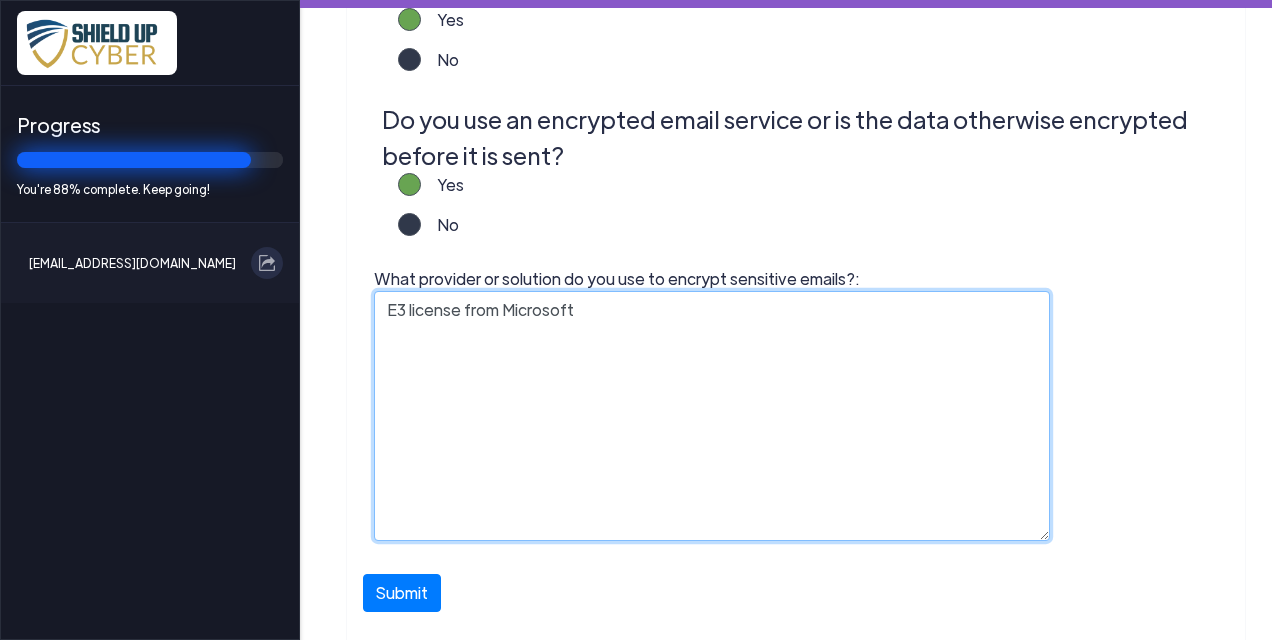 scroll, scrollTop: 852, scrollLeft: 0, axis: vertical 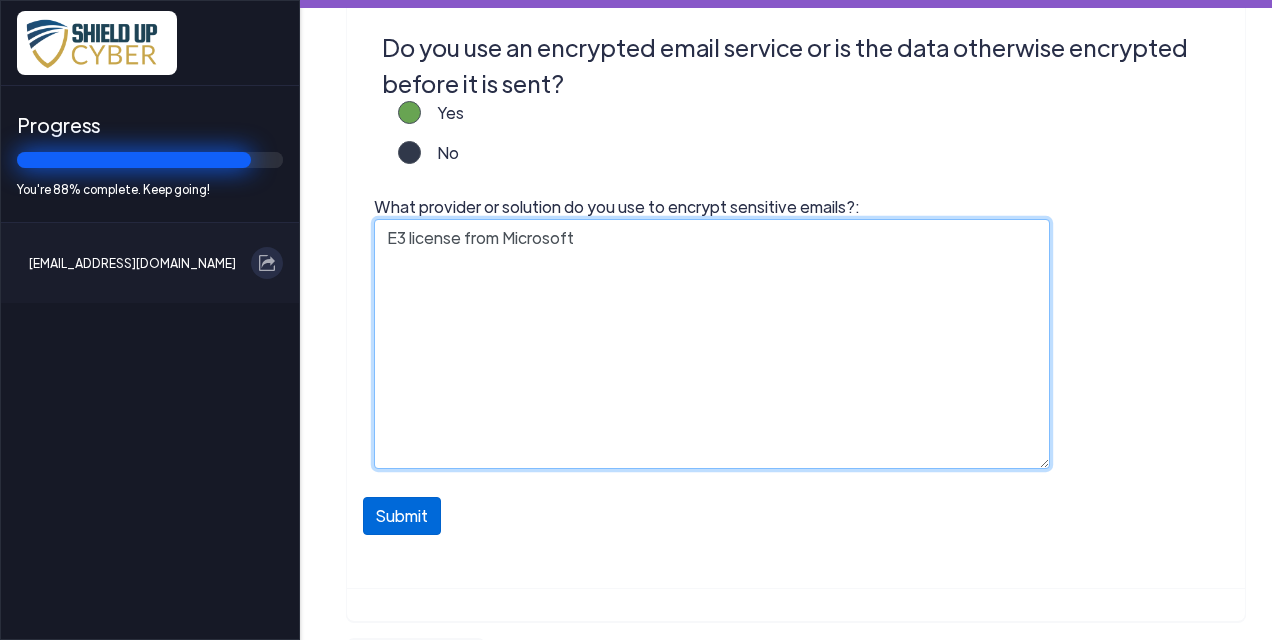 type on "E3 license from Microsoft" 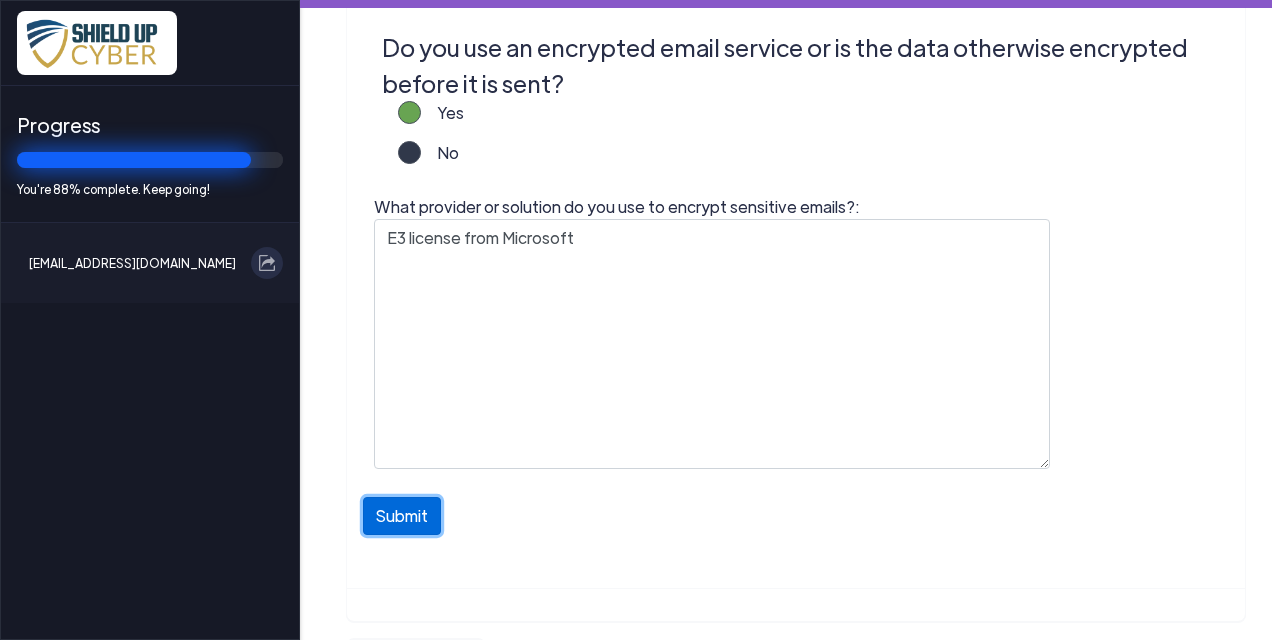 click on "Submit" 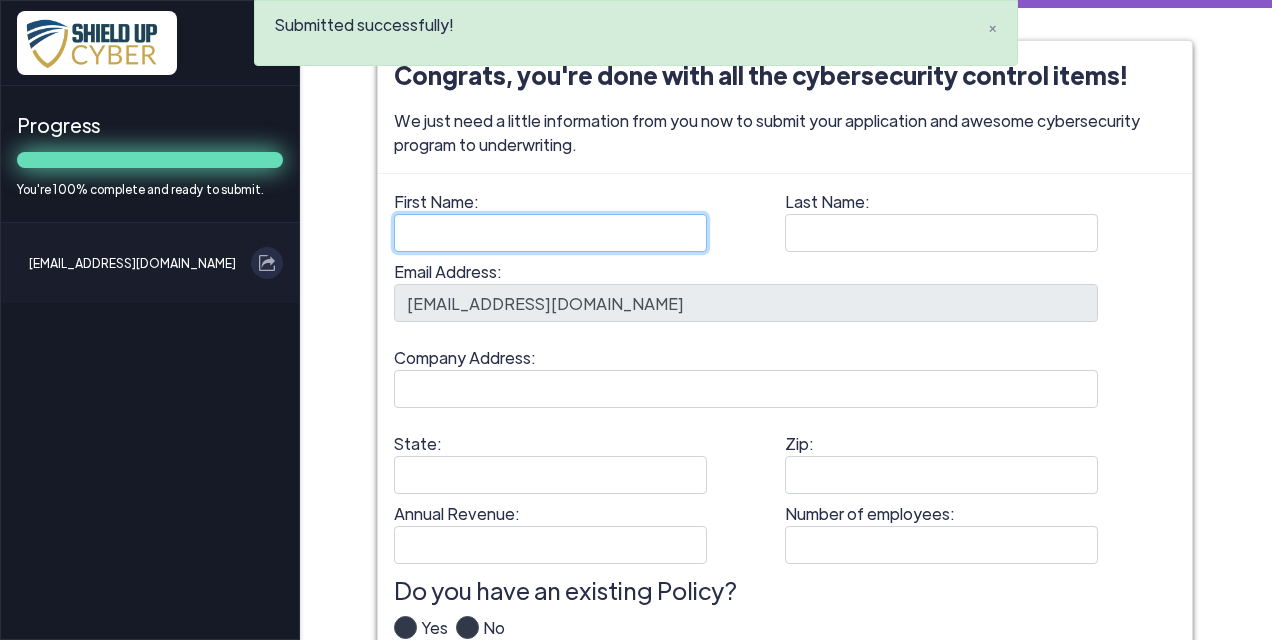 click on "First Name:" 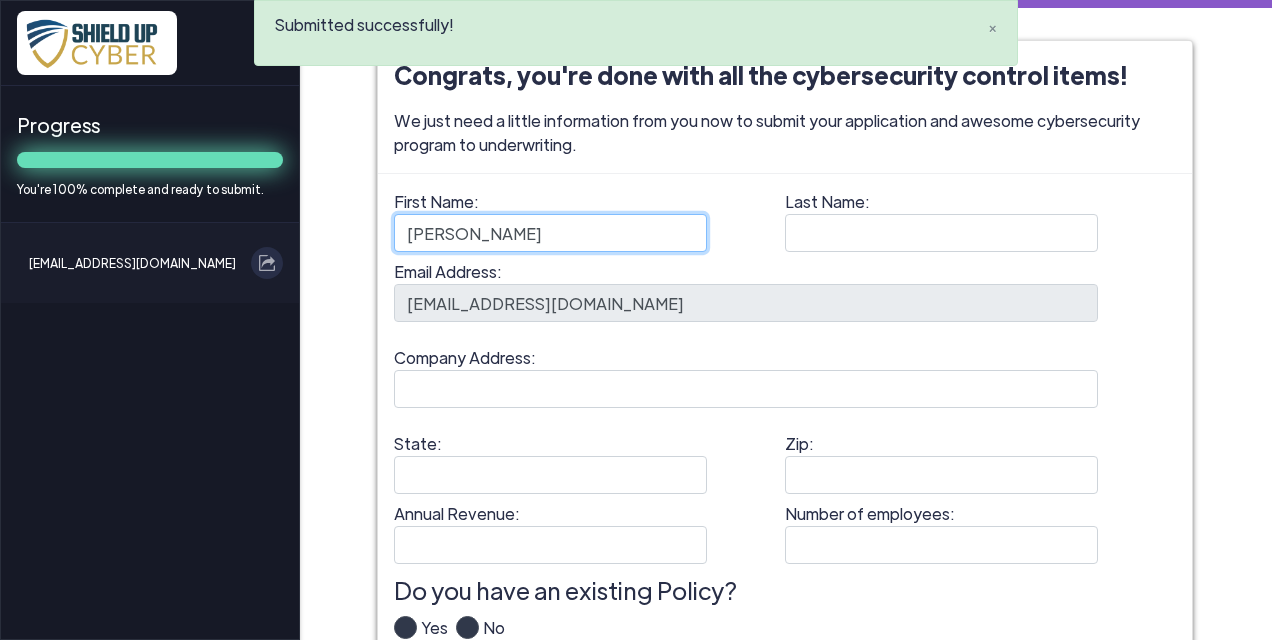 type on "[PERSON_NAME]" 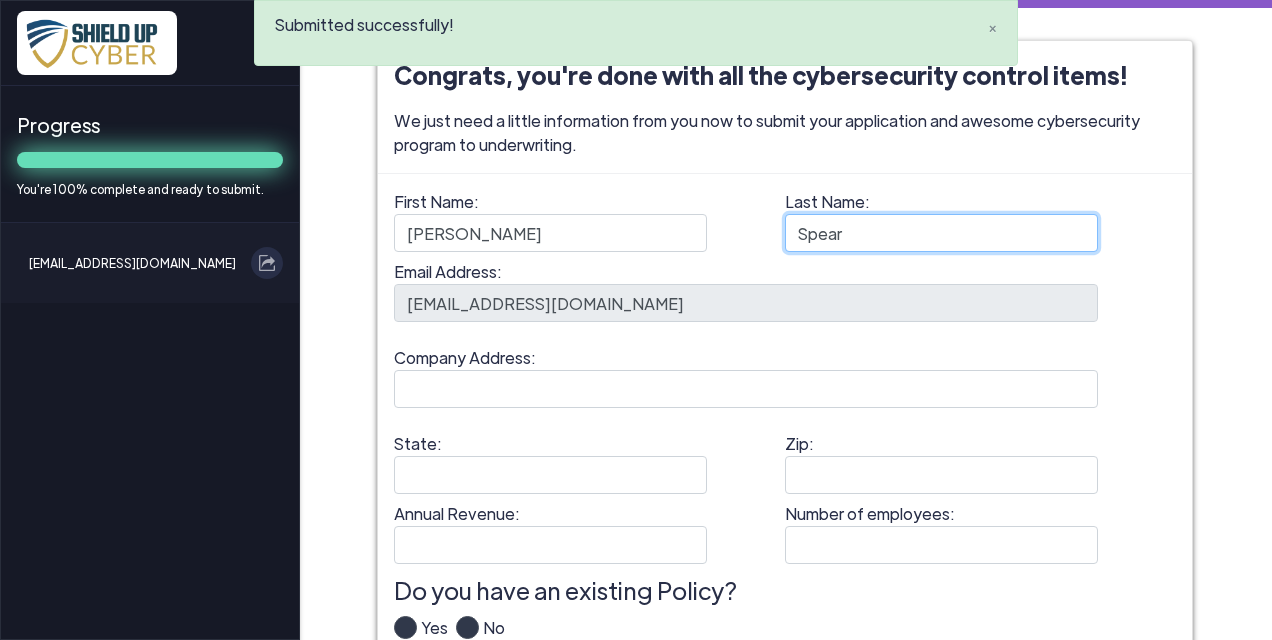 type on "Spear" 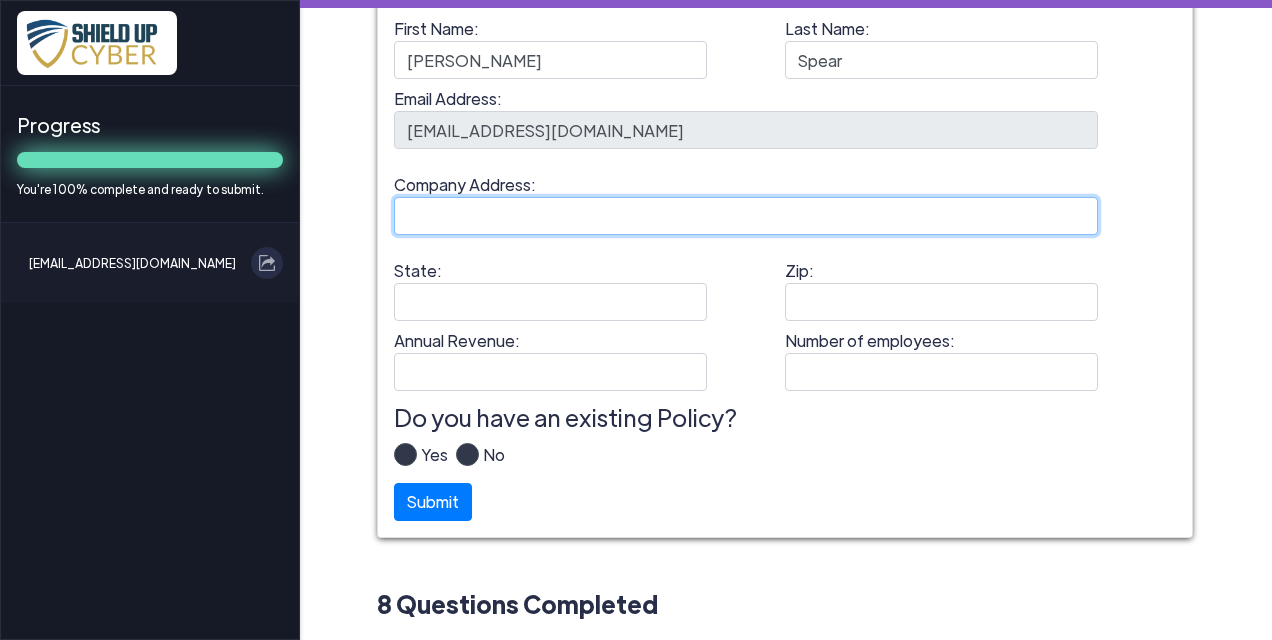 scroll, scrollTop: 200, scrollLeft: 0, axis: vertical 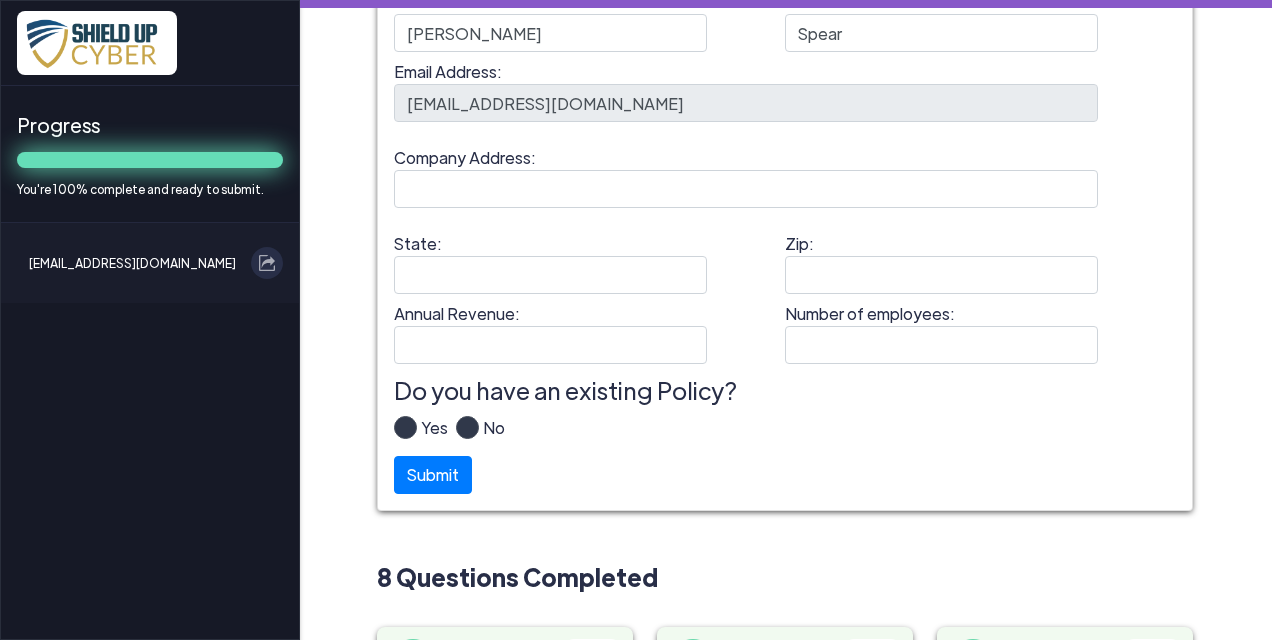 click on "Yes" 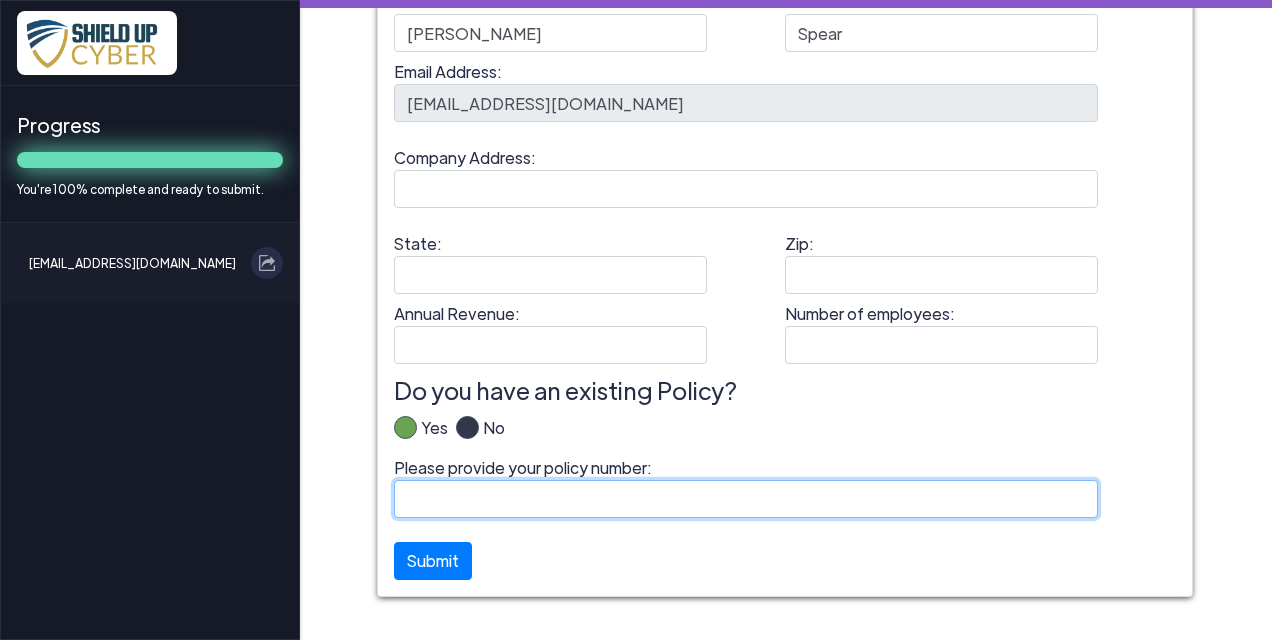 click on "Please provide your policy number:" 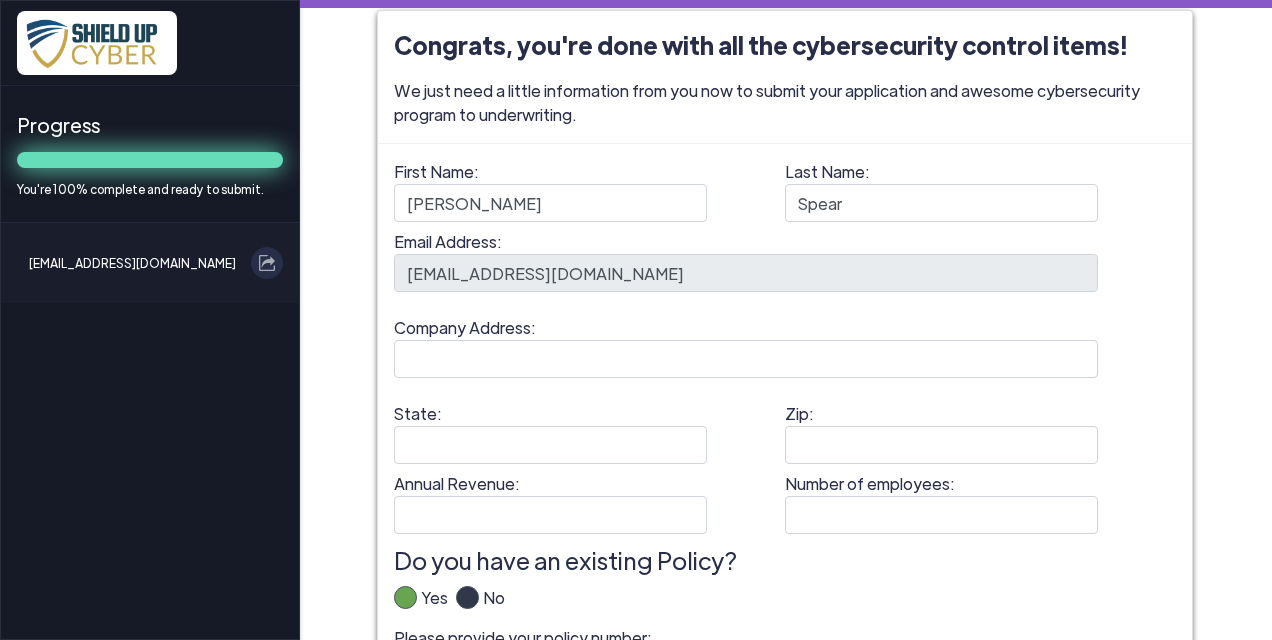 scroll, scrollTop: 0, scrollLeft: 0, axis: both 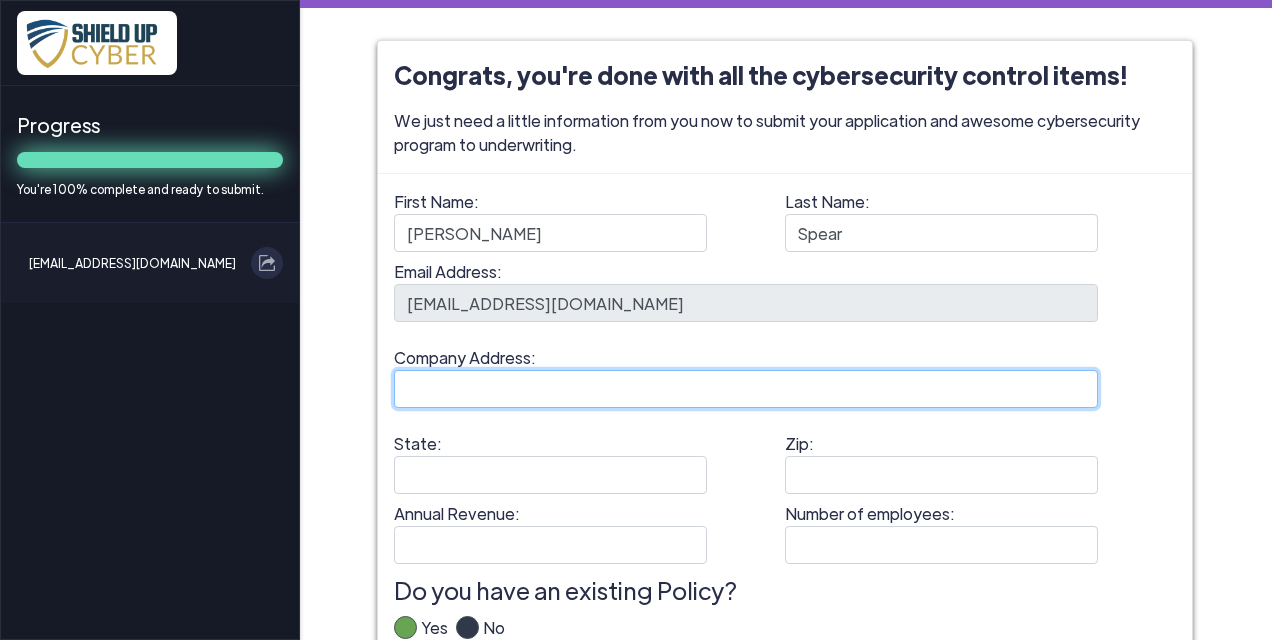 click on "Company Address:" 